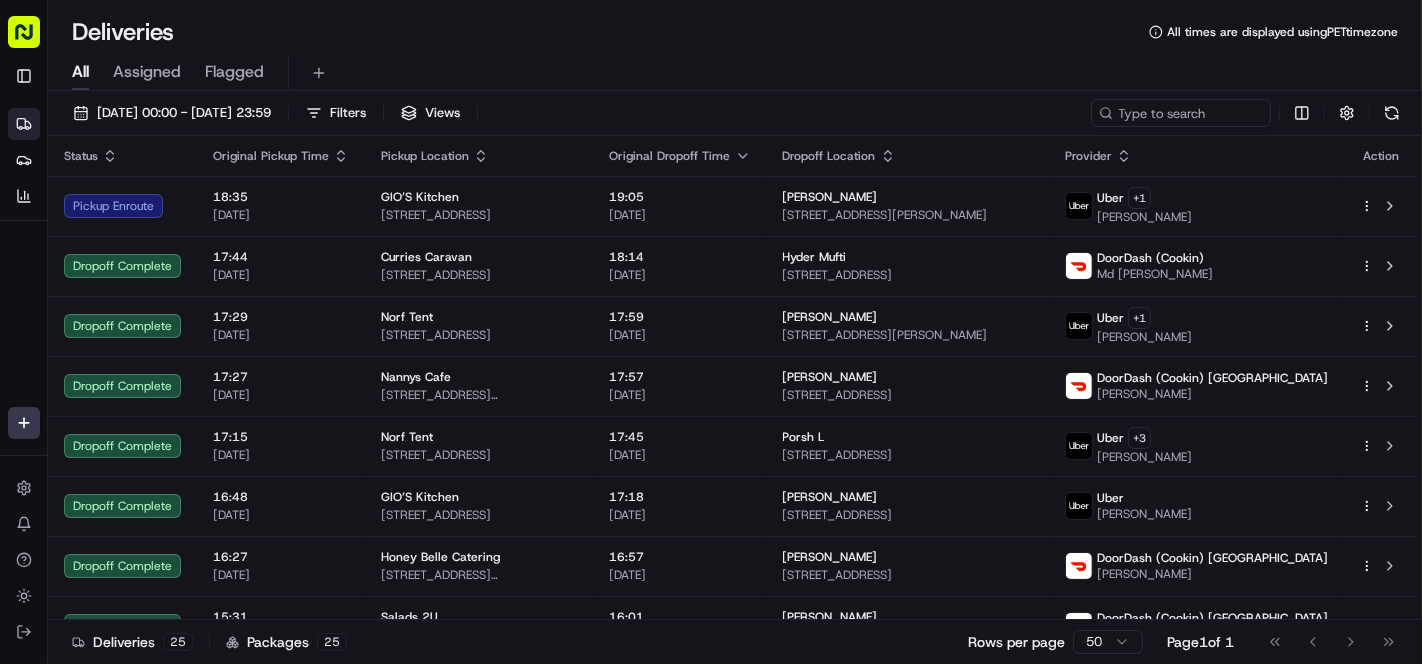 scroll, scrollTop: 0, scrollLeft: 0, axis: both 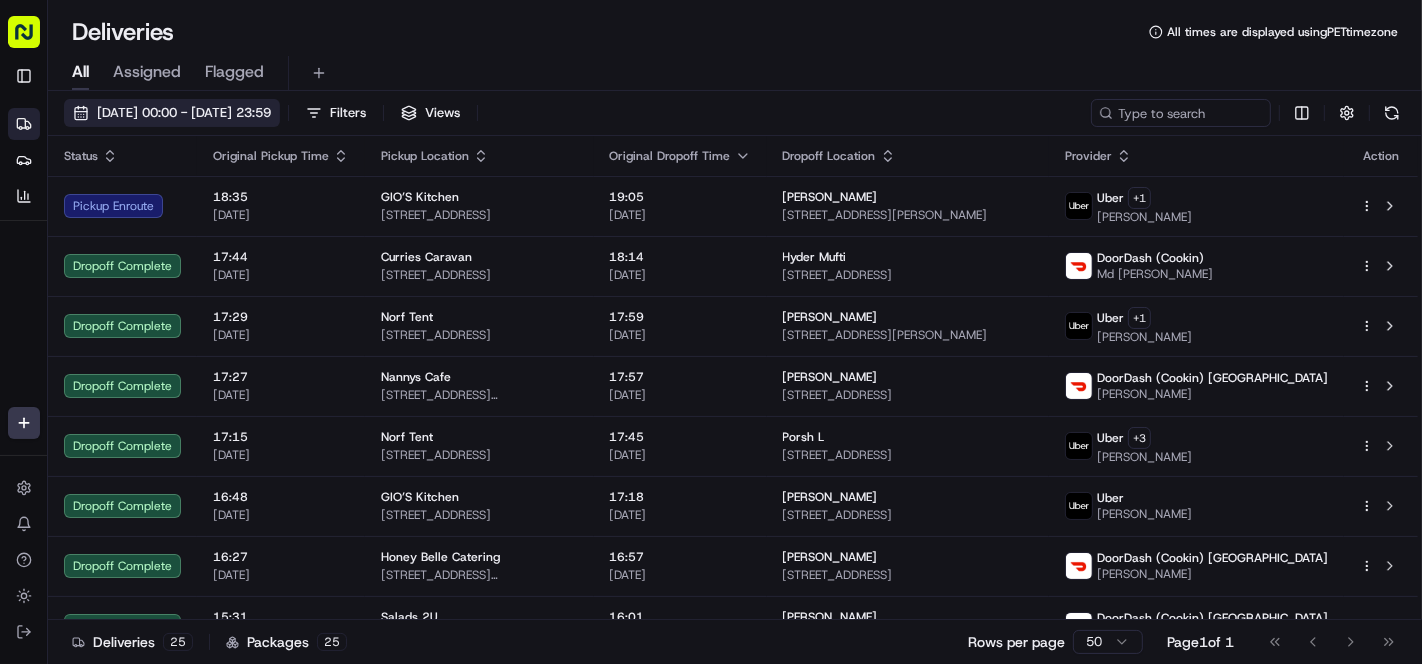 click on "16/07/2025 00:00 - 16/07/2025 23:59" at bounding box center [184, 113] 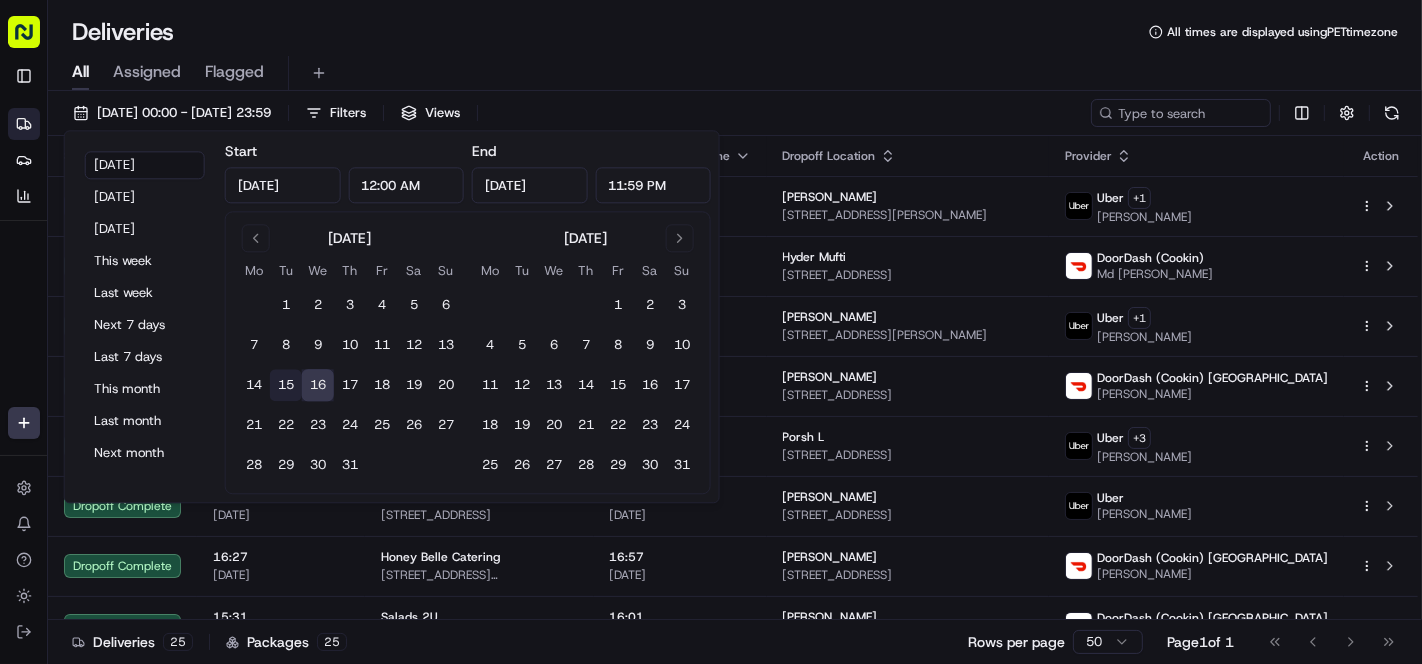 click on "15" at bounding box center (286, 386) 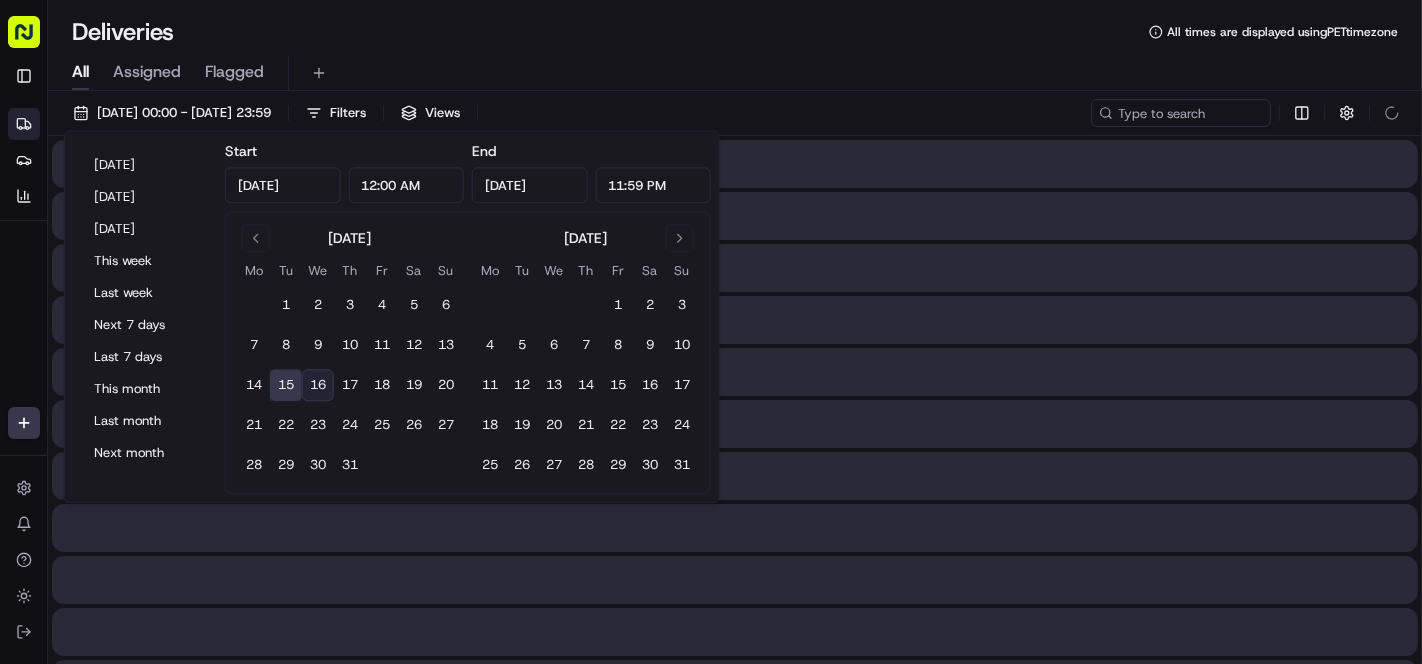 click on "All Assigned Flagged" at bounding box center (735, 69) 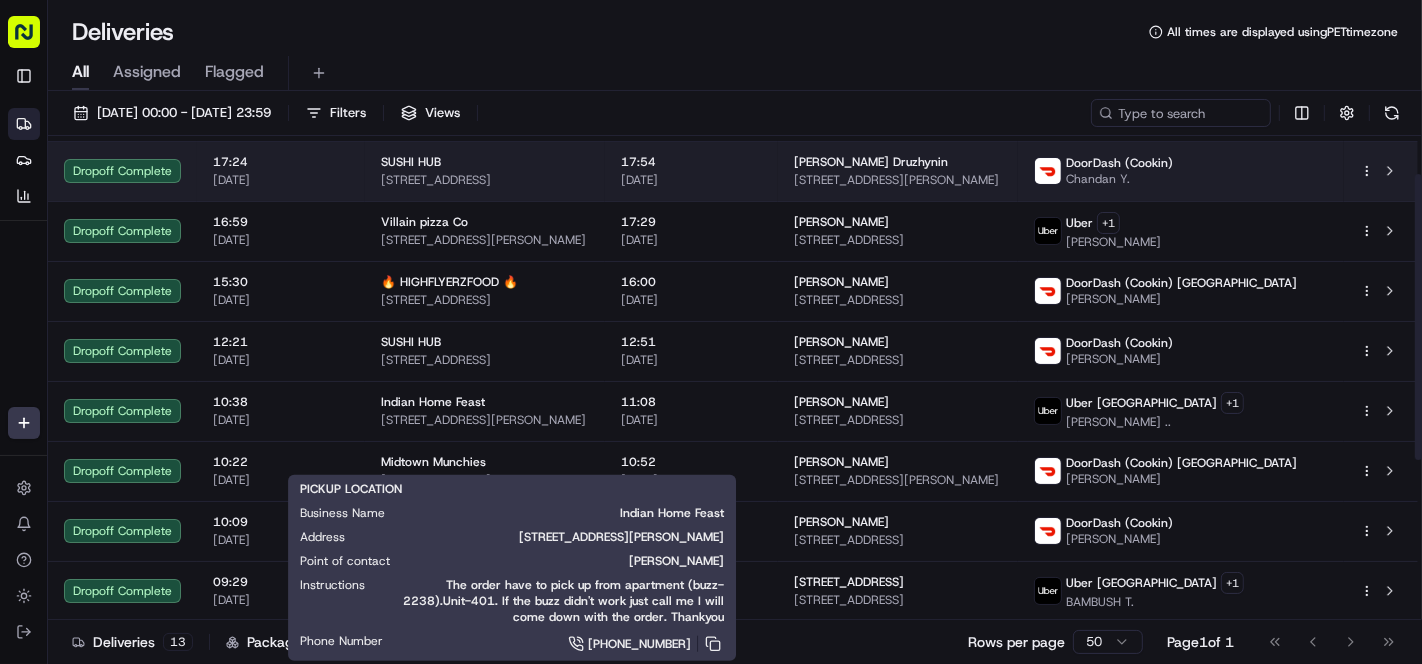scroll, scrollTop: 0, scrollLeft: 0, axis: both 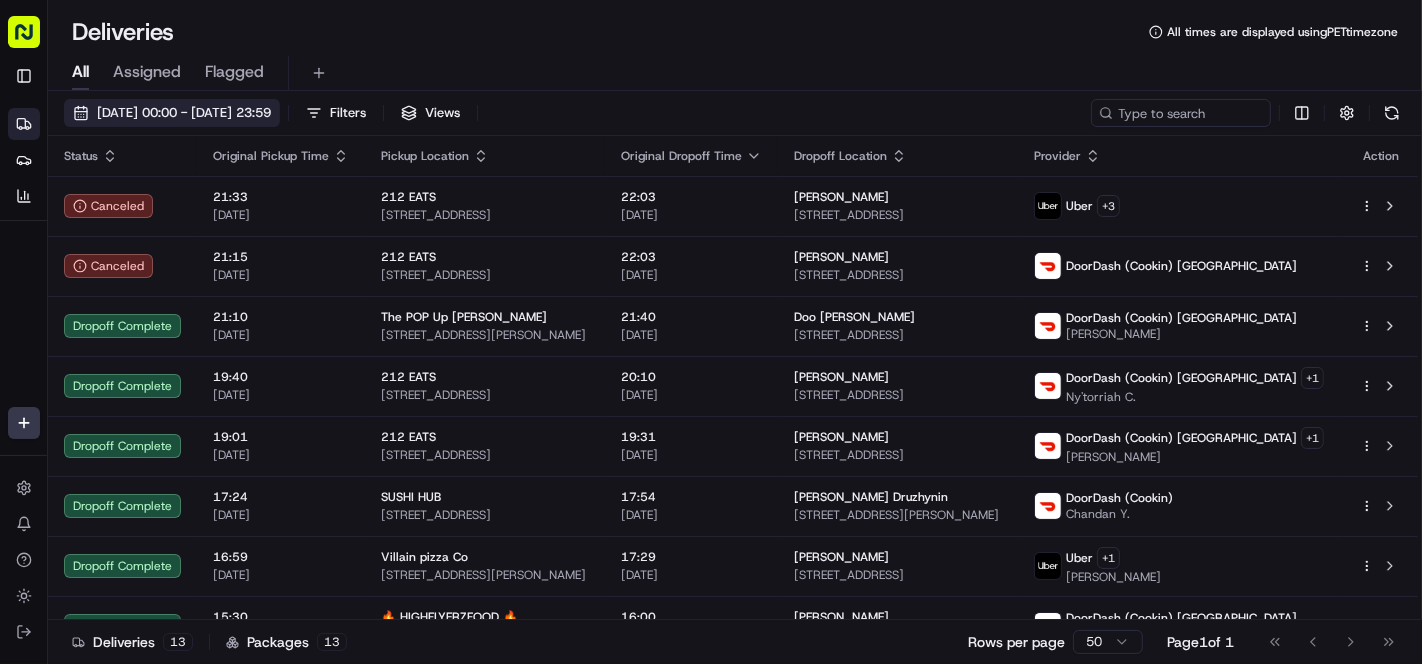 click on "15/07/2025 00:00 - 15/07/2025 23:59" at bounding box center [184, 113] 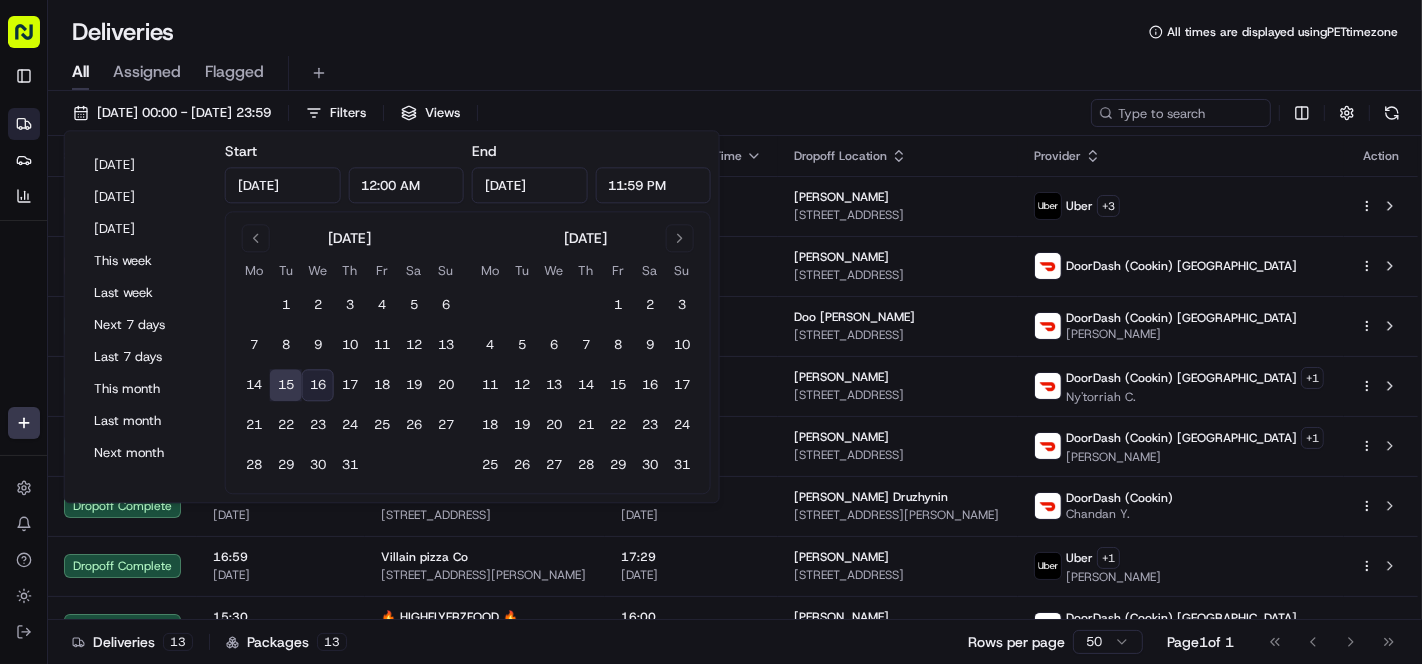 click on "16" at bounding box center (318, 386) 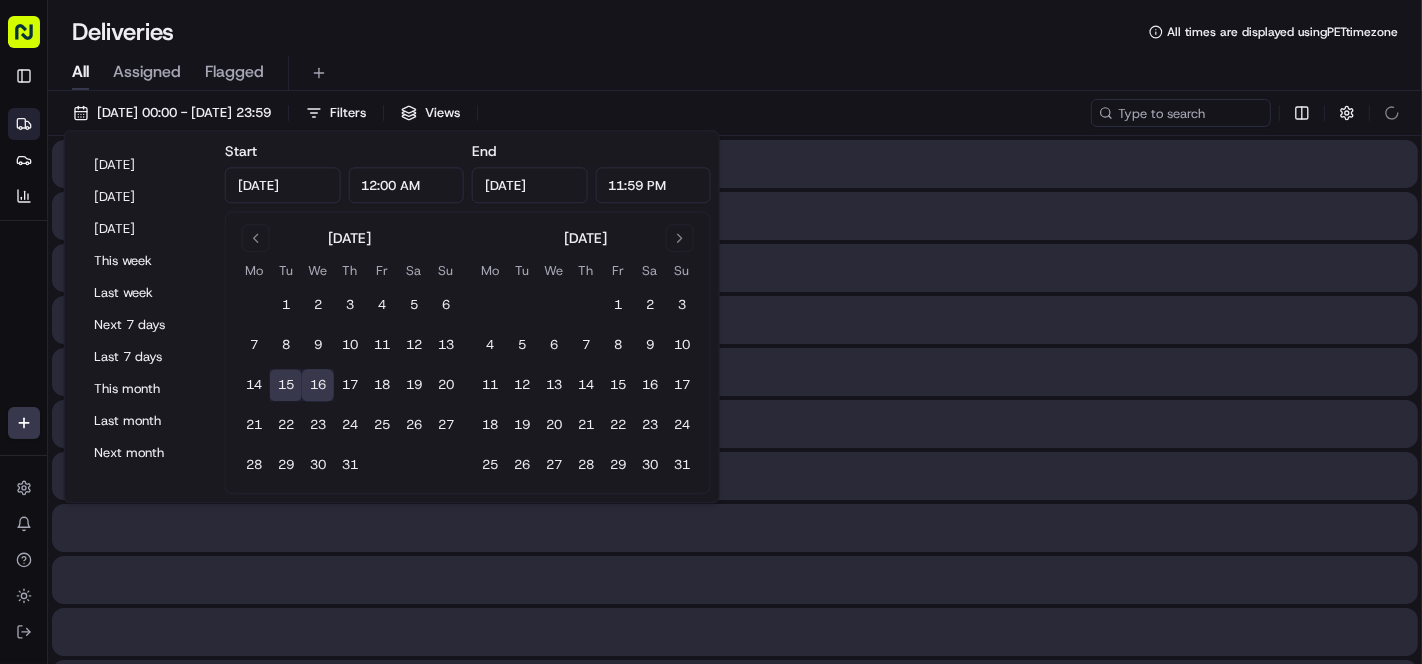 type on "Jul 16, 2025" 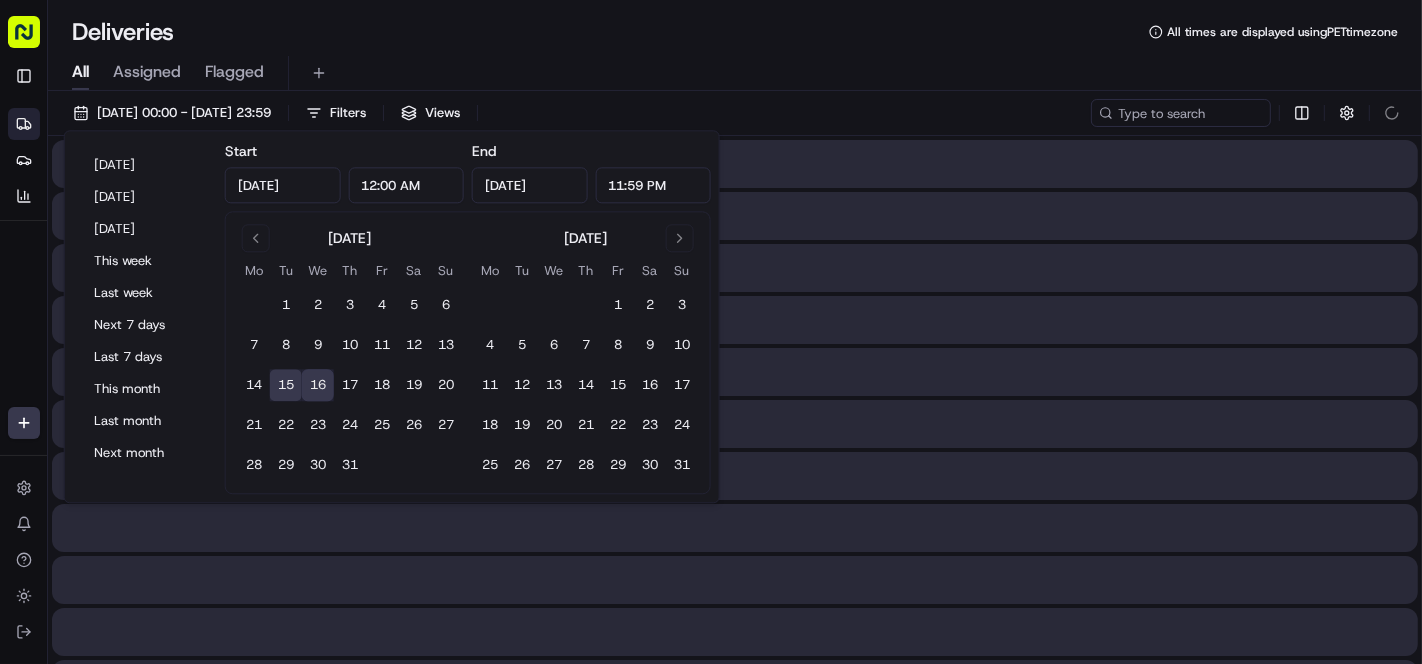 click on "16" at bounding box center (318, 386) 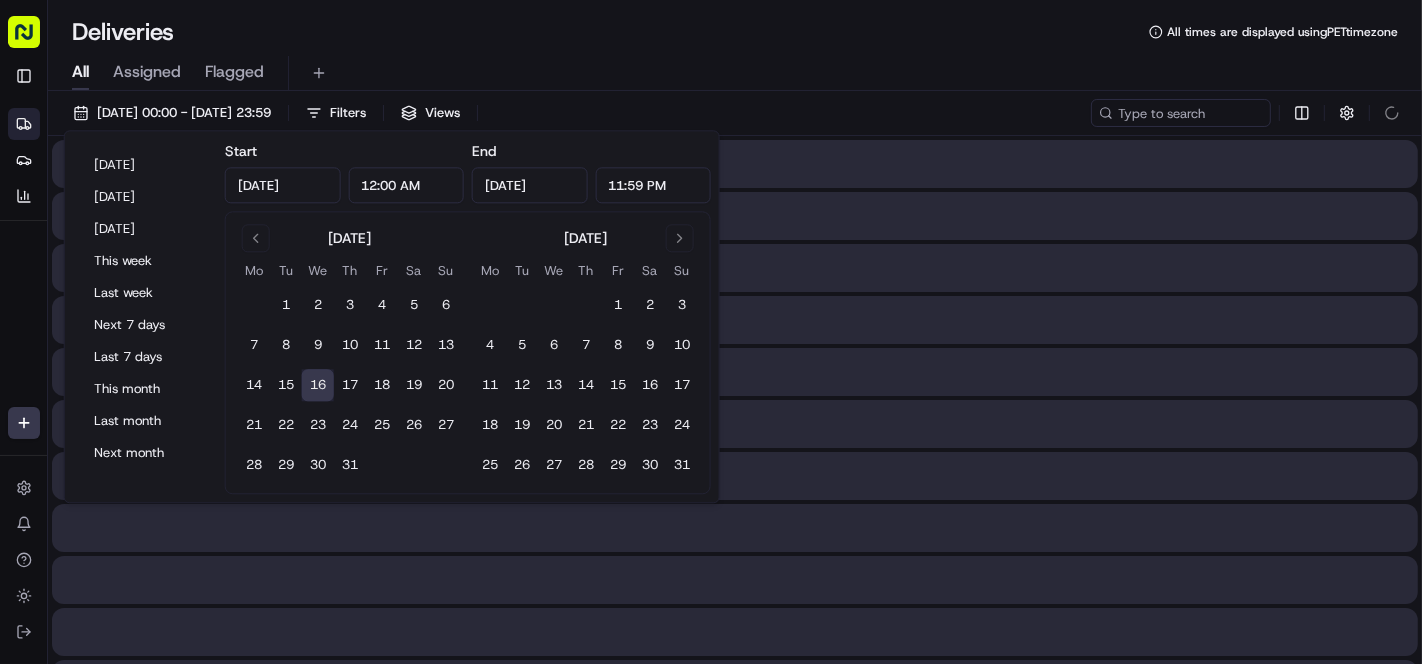 type on "Jul 16, 2025" 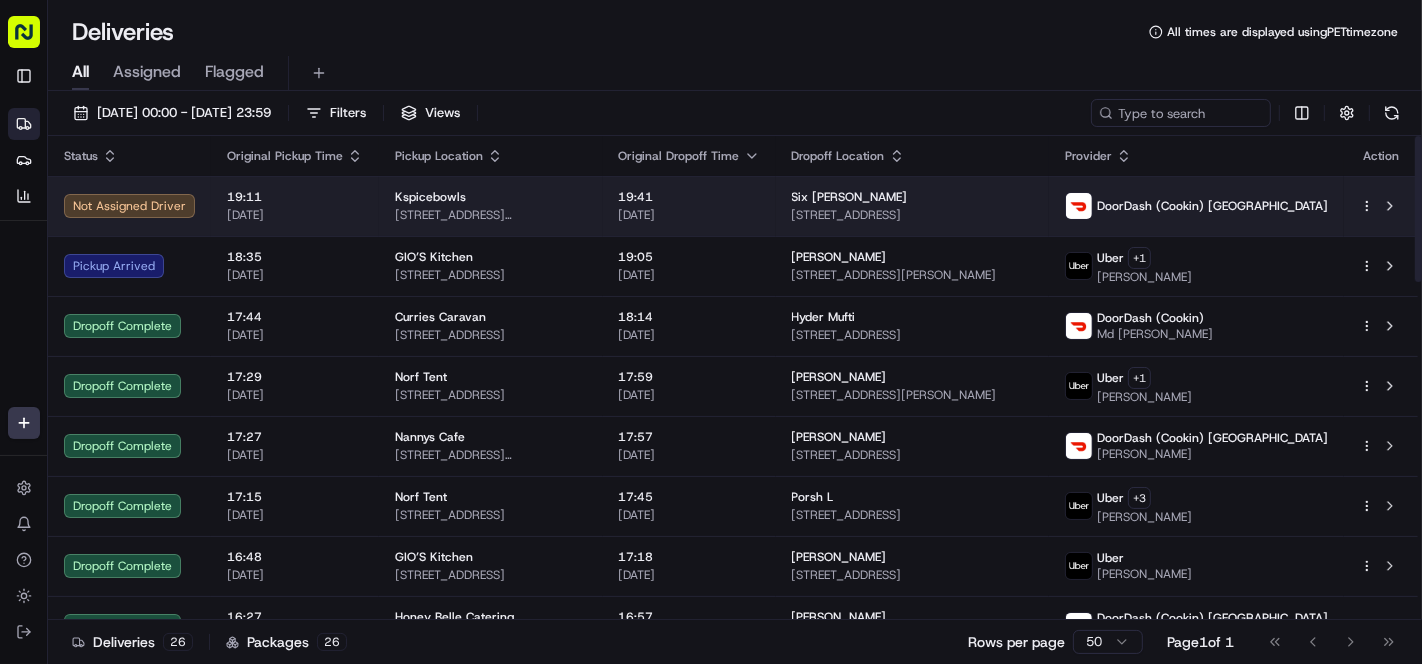 click on "[DATE]" at bounding box center (689, 215) 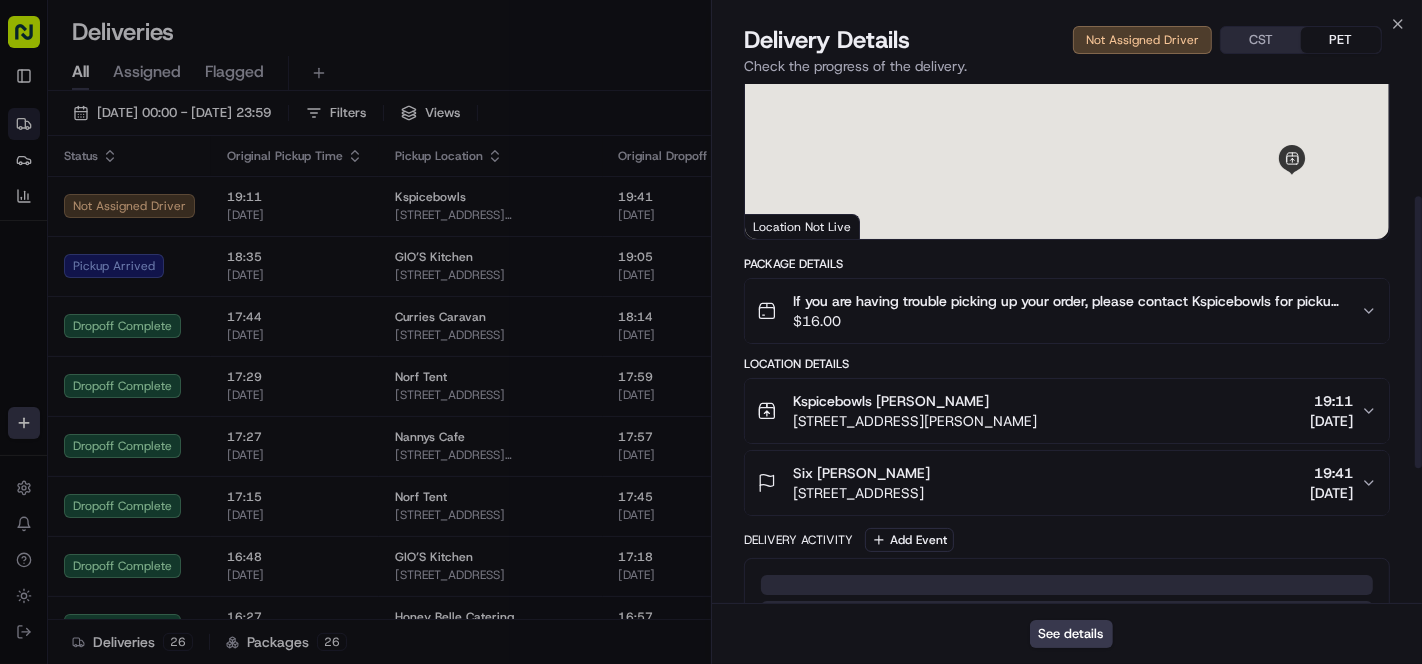 scroll, scrollTop: 0, scrollLeft: 0, axis: both 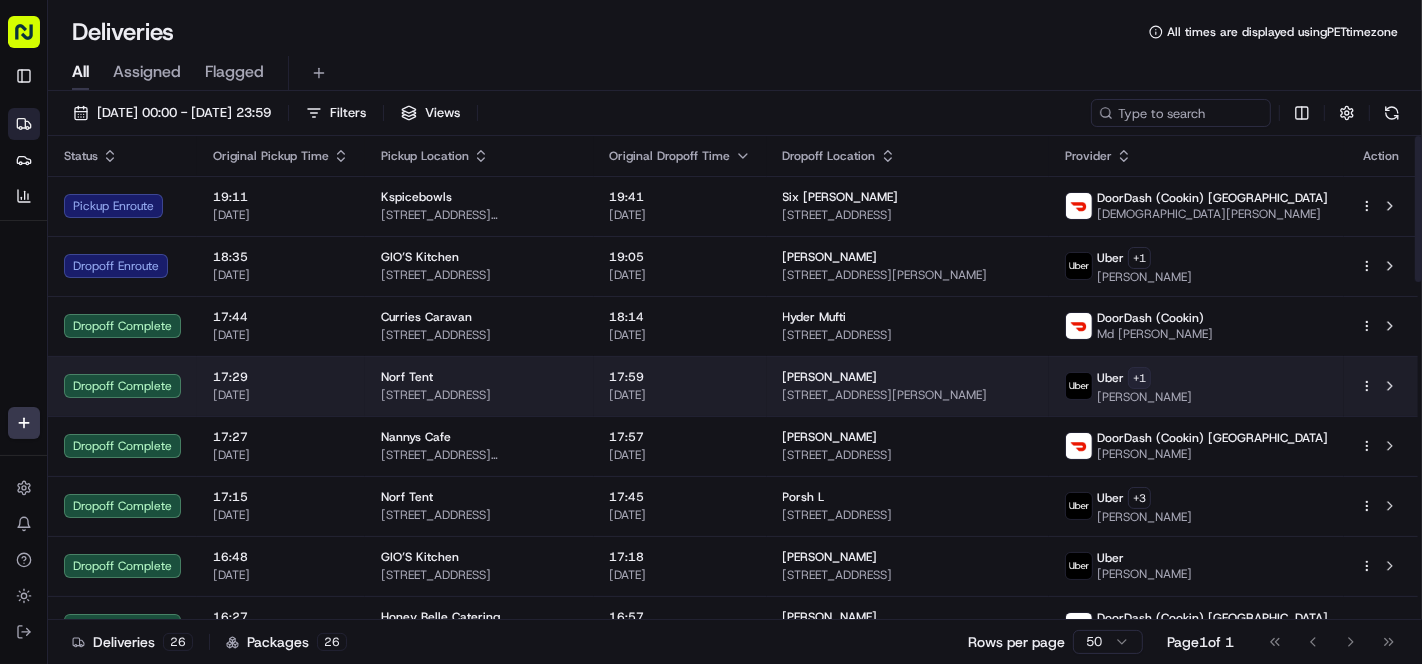 click on "Cookin App renata@cookin.com Toggle Sidebar Deliveries Providers Analytics Favorites Main Menu Members & Organization Organization Users Roles Preferences Customization Tracking Orchestration Automations Locations Pickup Locations Dropoff Locations Billing Billing Refund Requests Integrations Notification Triggers Webhooks API Keys Request Logs Create Settings Notifications Chat with us! Toggle Theme Log out Deliveries All times are displayed using  PET  timezone All Assigned Flagged 16/07/2025 00:00 - 16/07/2025 23:59 Filters Views Status Original Pickup Time Pickup Location Original Dropoff Time Dropoff Location Provider Action Pickup Enroute 19:11 16/07/2025 Kspicebowls 2165 N Tonti St, New Orleans, LA 70119, USA 19:41 16/07/2025 Six Simms 1870 Hope St, New Orleans, LA 70119, USA DoorDash (Cookin) US Mohamed A. Dropoff Enroute 18:35 16/07/2025 GIO’S Kitchen 4681 E 86th St, Garfield Heights, OH 44125, USA 19:05 16/07/2025 Zelita Ragland 4497 Emerson Rd, South Euclid, OH 44121, USA Uber + 1" at bounding box center [711, 332] 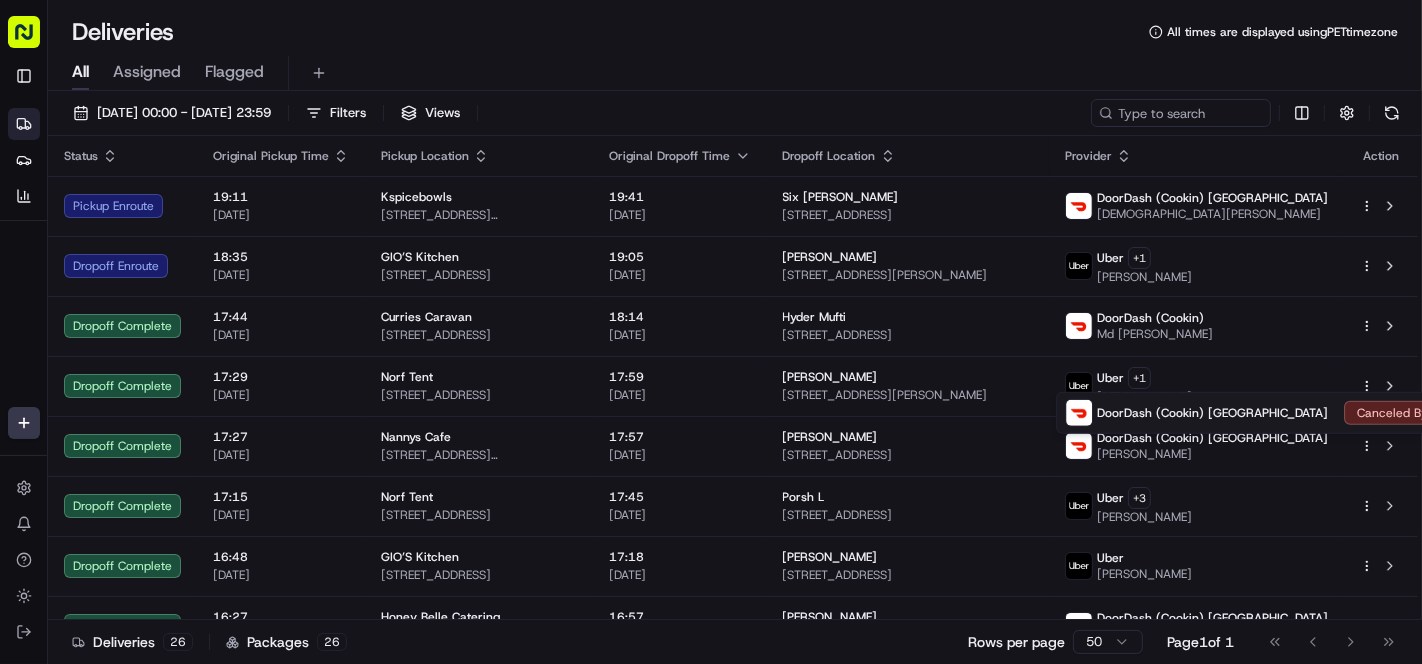 click on "Cookin App renata@cookin.com Toggle Sidebar Deliveries Providers Analytics Favorites Main Menu Members & Organization Organization Users Roles Preferences Customization Tracking Orchestration Automations Locations Pickup Locations Dropoff Locations Billing Billing Refund Requests Integrations Notification Triggers Webhooks API Keys Request Logs Create Settings Notifications Chat with us! Toggle Theme Log out Deliveries All times are displayed using  PET  timezone All Assigned Flagged 16/07/2025 00:00 - 16/07/2025 23:59 Filters Views Status Original Pickup Time Pickup Location Original Dropoff Time Dropoff Location Provider Action Pickup Enroute 19:11 16/07/2025 Kspicebowls 2165 N Tonti St, New Orleans, LA 70119, USA 19:41 16/07/2025 Six Simms 1870 Hope St, New Orleans, LA 70119, USA DoorDash (Cookin) US Mohamed A. Dropoff Enroute 18:35 16/07/2025 GIO’S Kitchen 4681 E 86th St, Garfield Heights, OH 44125, USA 19:05 16/07/2025 Zelita Ragland 4497 Emerson Rd, South Euclid, OH 44121, USA Uber + 1" at bounding box center (711, 332) 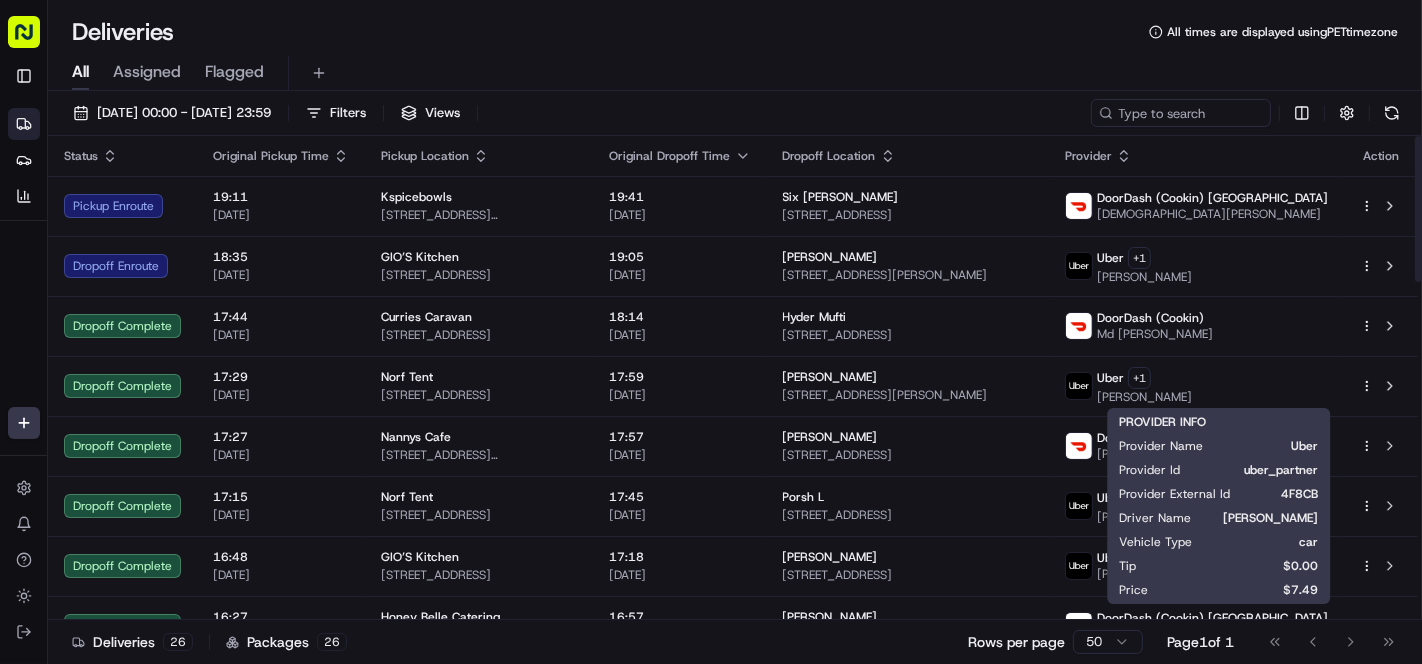 click on "Cookin App renata@cookin.com Toggle Sidebar Deliveries Providers Analytics Favorites Main Menu Members & Organization Organization Users Roles Preferences Customization Tracking Orchestration Automations Locations Pickup Locations Dropoff Locations Billing Billing Refund Requests Integrations Notification Triggers Webhooks API Keys Request Logs Create Settings Notifications Chat with us! Toggle Theme Log out Deliveries All times are displayed using  PET  timezone All Assigned Flagged 16/07/2025 00:00 - 16/07/2025 23:59 Filters Views Status Original Pickup Time Pickup Location Original Dropoff Time Dropoff Location Provider Action Pickup Enroute 19:11 16/07/2025 Kspicebowls 2165 N Tonti St, New Orleans, LA 70119, USA 19:41 16/07/2025 Six Simms 1870 Hope St, New Orleans, LA 70119, USA DoorDash (Cookin) US Mohamed A. Dropoff Enroute 18:35 16/07/2025 GIO’S Kitchen 4681 E 86th St, Garfield Heights, OH 44125, USA 19:05 16/07/2025 Zelita Ragland 4497 Emerson Rd, South Euclid, OH 44121, USA Uber + 1" at bounding box center [711, 332] 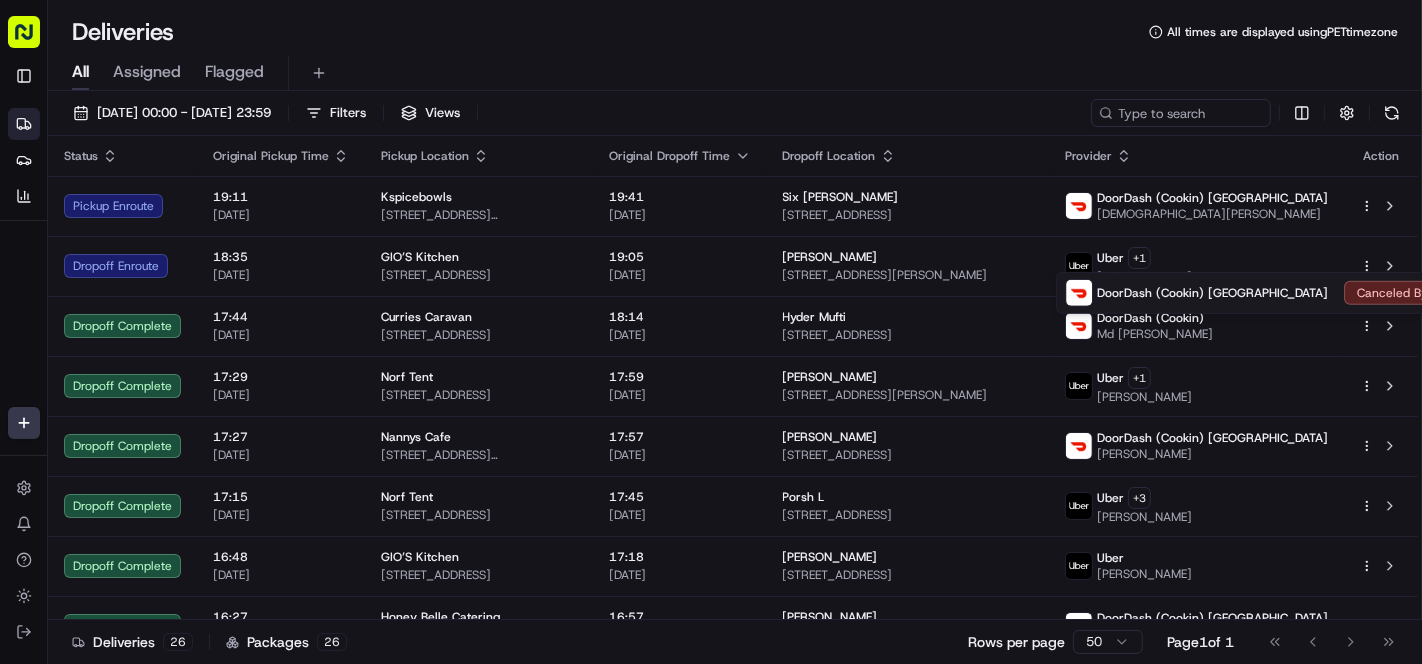 click on "Cookin App renata@cookin.com Toggle Sidebar Deliveries Providers Analytics Favorites Main Menu Members & Organization Organization Users Roles Preferences Customization Tracking Orchestration Automations Locations Pickup Locations Dropoff Locations Billing Billing Refund Requests Integrations Notification Triggers Webhooks API Keys Request Logs Create Settings Notifications Chat with us! Toggle Theme Log out Deliveries All times are displayed using  PET  timezone All Assigned Flagged 16/07/2025 00:00 - 16/07/2025 23:59 Filters Views Status Original Pickup Time Pickup Location Original Dropoff Time Dropoff Location Provider Action Pickup Enroute 19:11 16/07/2025 Kspicebowls 2165 N Tonti St, New Orleans, LA 70119, USA 19:41 16/07/2025 Six Simms 1870 Hope St, New Orleans, LA 70119, USA DoorDash (Cookin) US Mohamed A. Dropoff Enroute 18:35 16/07/2025 GIO’S Kitchen 4681 E 86th St, Garfield Heights, OH 44125, USA 19:05 16/07/2025 Zelita Ragland 4497 Emerson Rd, South Euclid, OH 44121, USA Uber + 1" at bounding box center [711, 332] 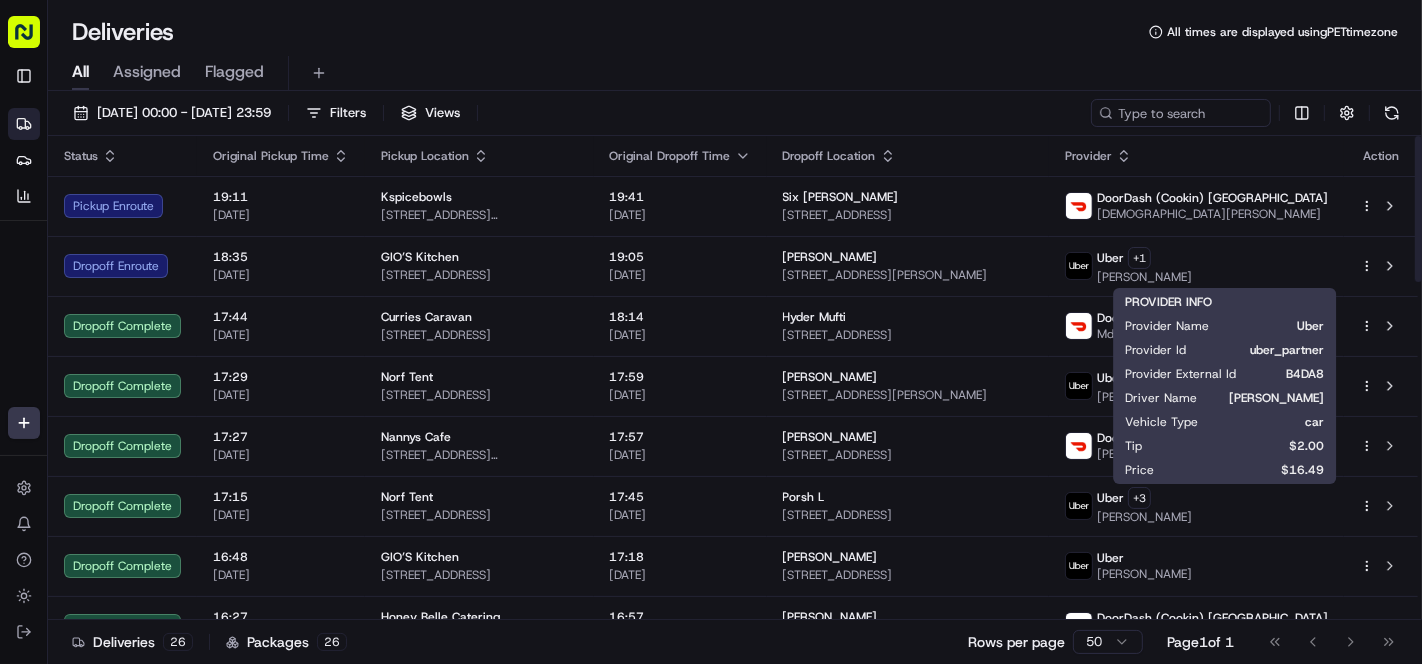 click on "Cookin App renata@cookin.com Toggle Sidebar Deliveries Providers Analytics Favorites Main Menu Members & Organization Organization Users Roles Preferences Customization Tracking Orchestration Automations Locations Pickup Locations Dropoff Locations Billing Billing Refund Requests Integrations Notification Triggers Webhooks API Keys Request Logs Create Settings Notifications Chat with us! Toggle Theme Log out Deliveries All times are displayed using  PET  timezone All Assigned Flagged 16/07/2025 00:00 - 16/07/2025 23:59 Filters Views Status Original Pickup Time Pickup Location Original Dropoff Time Dropoff Location Provider Action Pickup Enroute 19:11 16/07/2025 Kspicebowls 2165 N Tonti St, New Orleans, LA 70119, USA 19:41 16/07/2025 Six Simms 1870 Hope St, New Orleans, LA 70119, USA DoorDash (Cookin) US Mohamed A. Dropoff Enroute 18:35 16/07/2025 GIO’S Kitchen 4681 E 86th St, Garfield Heights, OH 44125, USA 19:05 16/07/2025 Zelita Ragland 4497 Emerson Rd, South Euclid, OH 44121, USA Uber + 1" at bounding box center (711, 332) 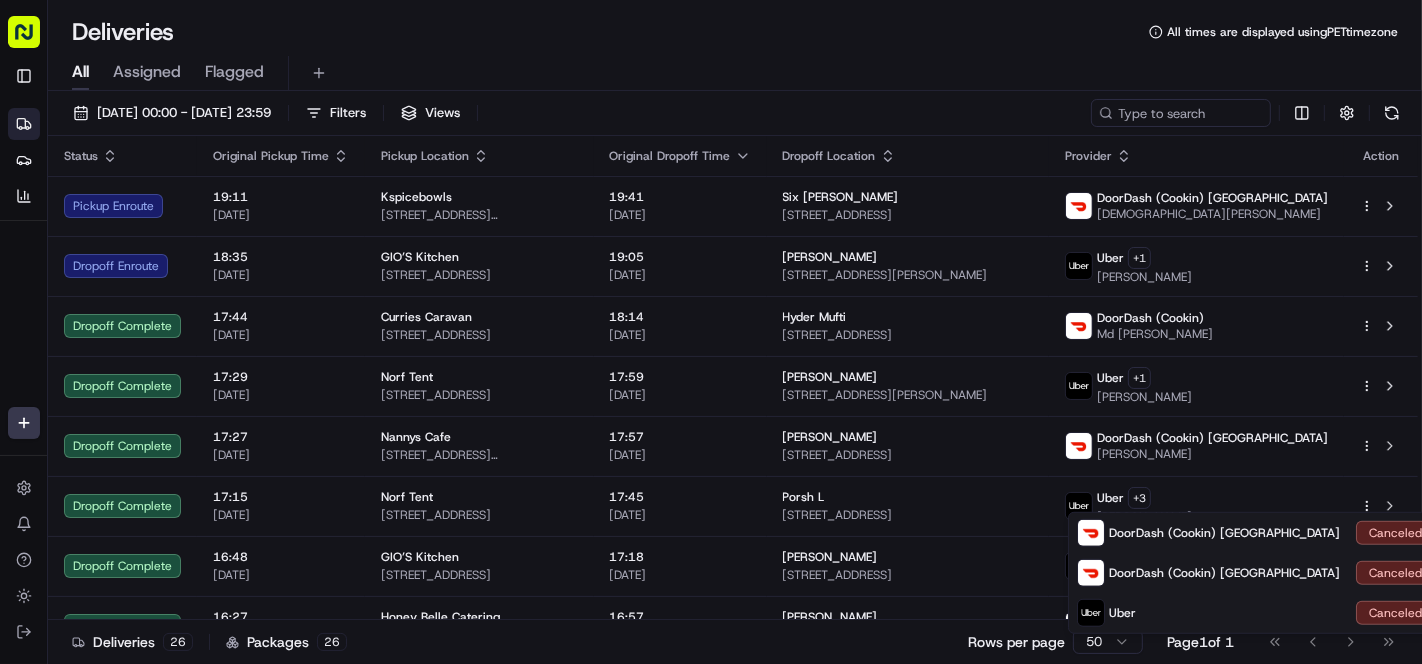 click on "Cookin App renata@cookin.com Toggle Sidebar Deliveries Providers Analytics Favorites Main Menu Members & Organization Organization Users Roles Preferences Customization Tracking Orchestration Automations Locations Pickup Locations Dropoff Locations Billing Billing Refund Requests Integrations Notification Triggers Webhooks API Keys Request Logs Create Settings Notifications Chat with us! Toggle Theme Log out Deliveries All times are displayed using  PET  timezone All Assigned Flagged 16/07/2025 00:00 - 16/07/2025 23:59 Filters Views Status Original Pickup Time Pickup Location Original Dropoff Time Dropoff Location Provider Action Pickup Enroute 19:11 16/07/2025 Kspicebowls 2165 N Tonti St, New Orleans, LA 70119, USA 19:41 16/07/2025 Six Simms 1870 Hope St, New Orleans, LA 70119, USA DoorDash (Cookin) US Mohamed A. Dropoff Enroute 18:35 16/07/2025 GIO’S Kitchen 4681 E 86th St, Garfield Heights, OH 44125, USA 19:05 16/07/2025 Zelita Ragland 4497 Emerson Rd, South Euclid, OH 44121, USA Uber + 1" at bounding box center (711, 332) 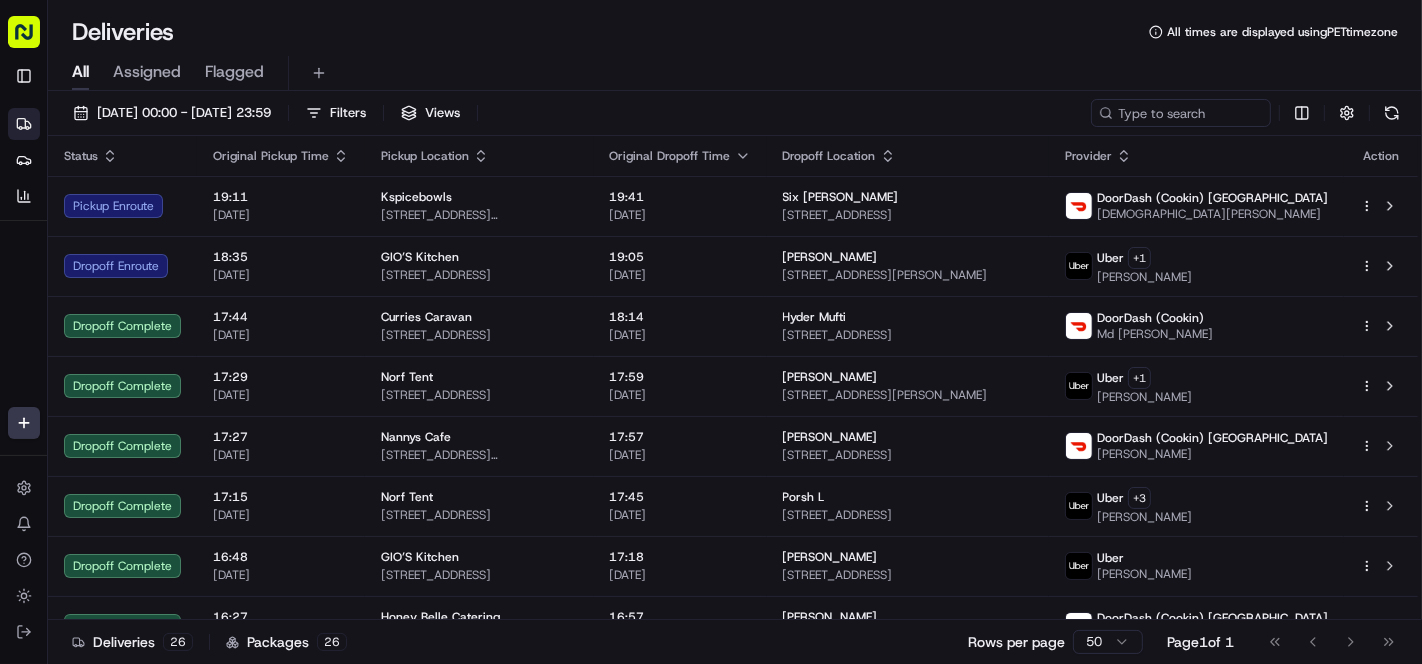click on "Deliveries All times are displayed using  PET  timezone" at bounding box center [735, 32] 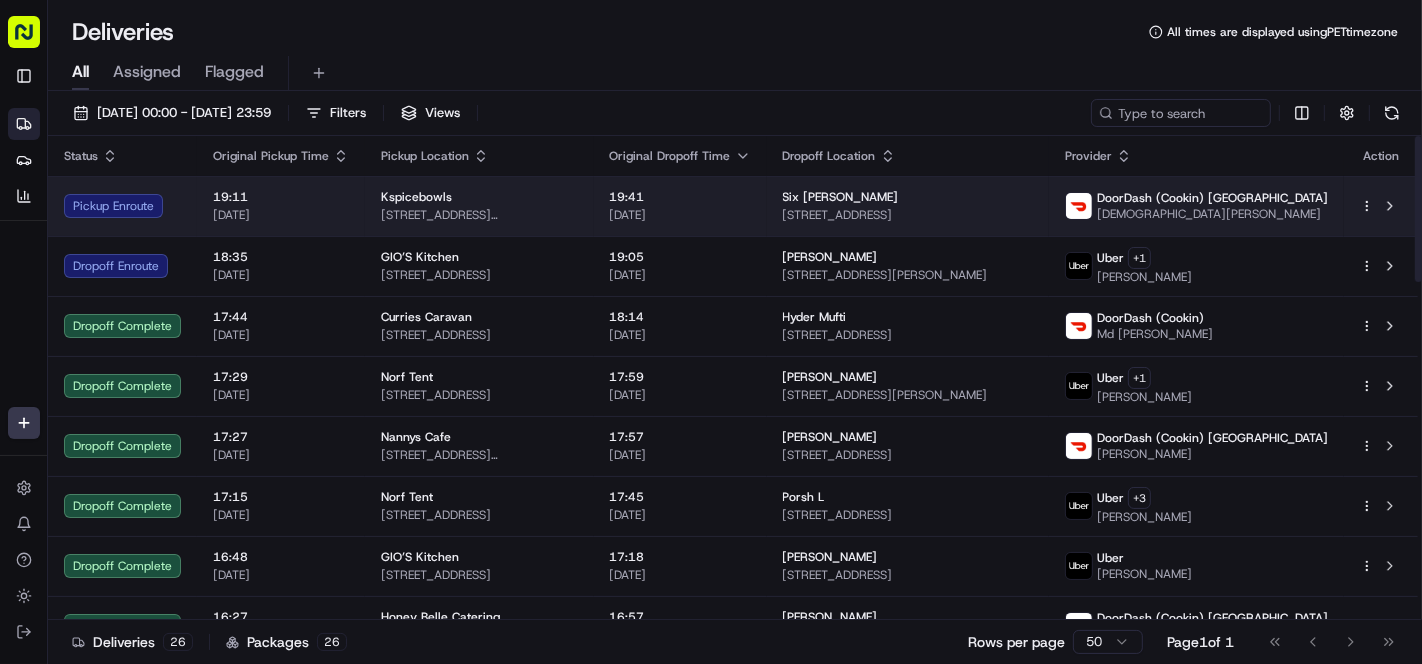 click on "Kspicebowls" at bounding box center [479, 197] 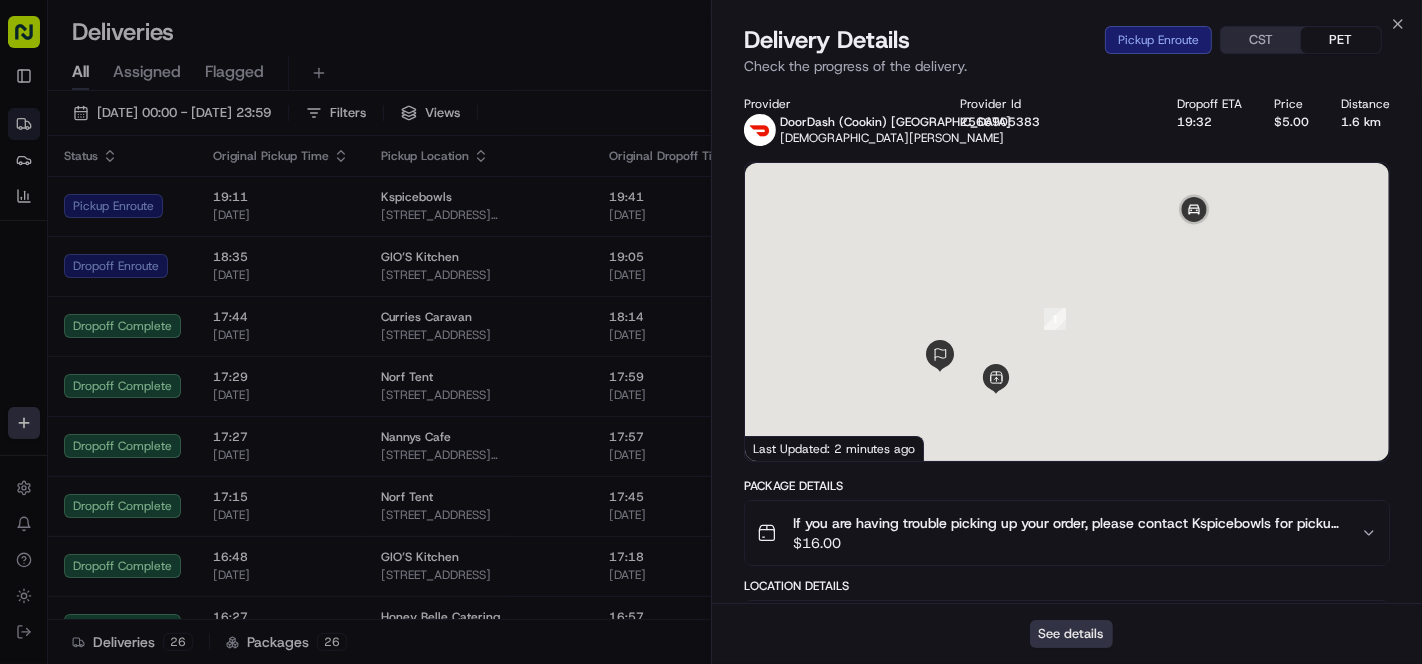 click on "See details" at bounding box center (1071, 634) 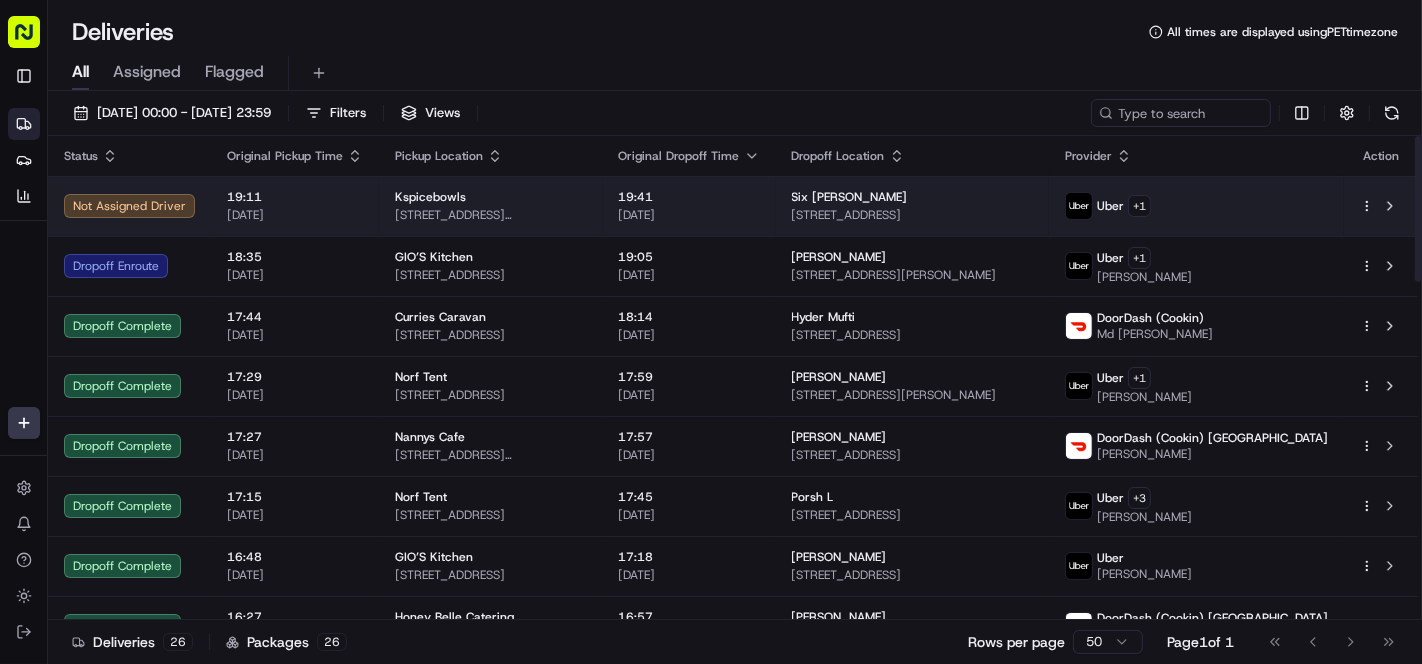 click on "Kspicebowls" at bounding box center (491, 197) 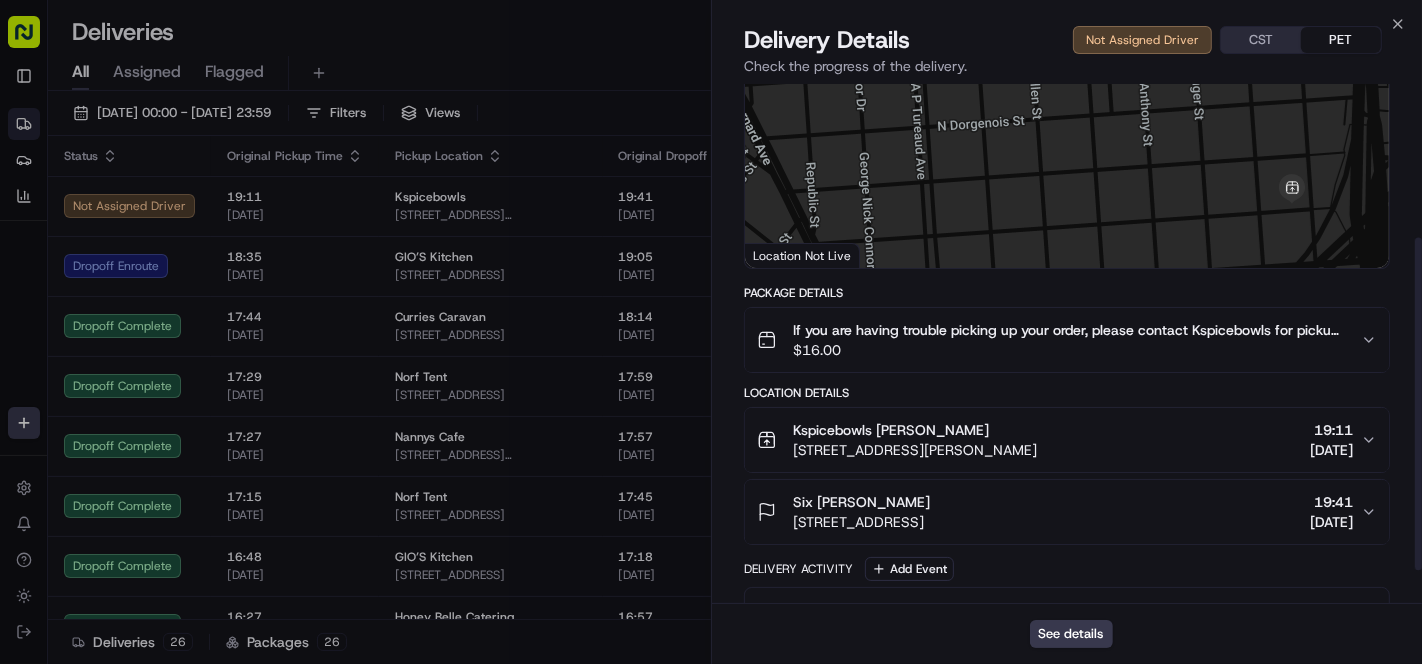 scroll, scrollTop: 290, scrollLeft: 0, axis: vertical 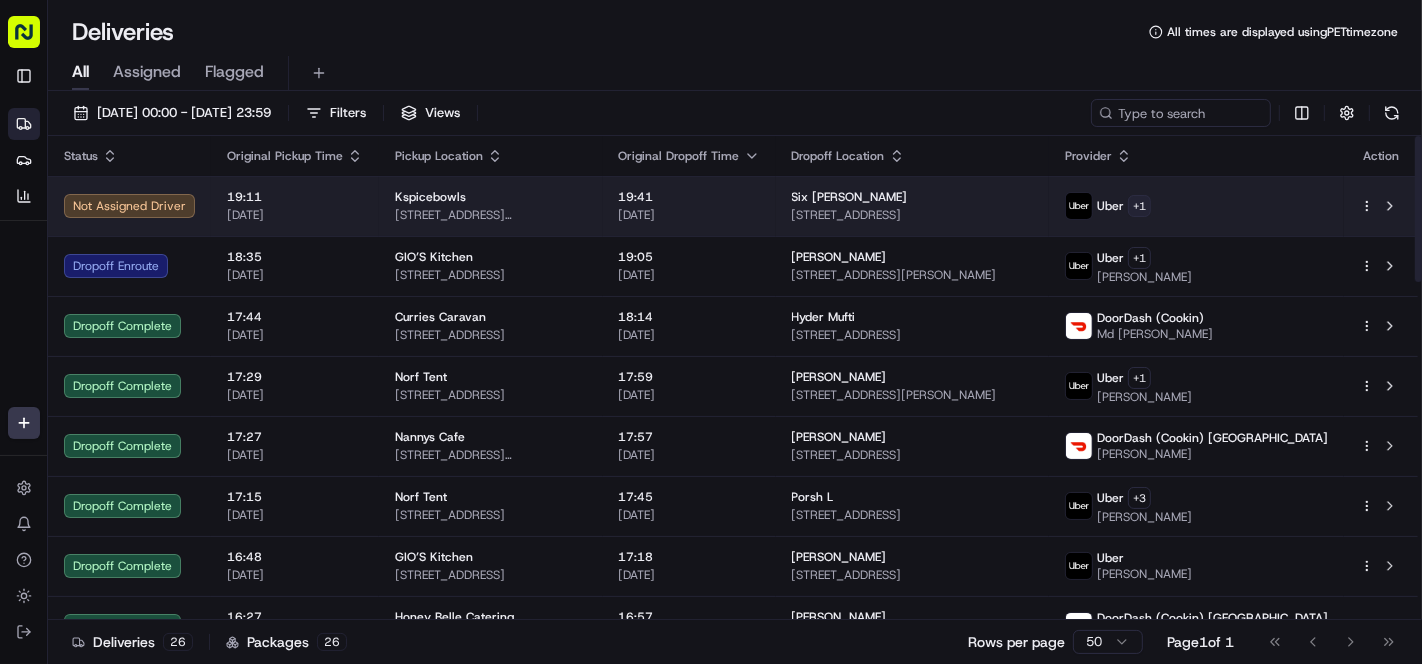 click on "Cookin App renata@cookin.com Toggle Sidebar Deliveries Providers Analytics Favorites Main Menu Members & Organization Organization Users Roles Preferences Customization Tracking Orchestration Automations Locations Pickup Locations Dropoff Locations Billing Billing Refund Requests Integrations Notification Triggers Webhooks API Keys Request Logs Create Settings Notifications Chat with us! Toggle Theme Log out Deliveries All times are displayed using  PET  timezone All Assigned Flagged 16/07/2025 00:00 - 16/07/2025 23:59 Filters Views Status Original Pickup Time Pickup Location Original Dropoff Time Dropoff Location Provider Action Not Assigned Driver 19:11 16/07/2025 Kspicebowls 2165 N Tonti St, New Orleans, LA 70119, USA 19:41 16/07/2025 Six Simms 1870 Hope St, New Orleans, LA 70119, USA Uber + 1 Dropoff Enroute 18:35 16/07/2025 GIO’S Kitchen 4681 E 86th St, Garfield Heights, OH 44125, USA 19:05 16/07/2025 Zelita Ragland 4497 Emerson Rd, South Euclid, OH 44121, USA Uber + 1 LECRETIA S. 17:44" at bounding box center (711, 332) 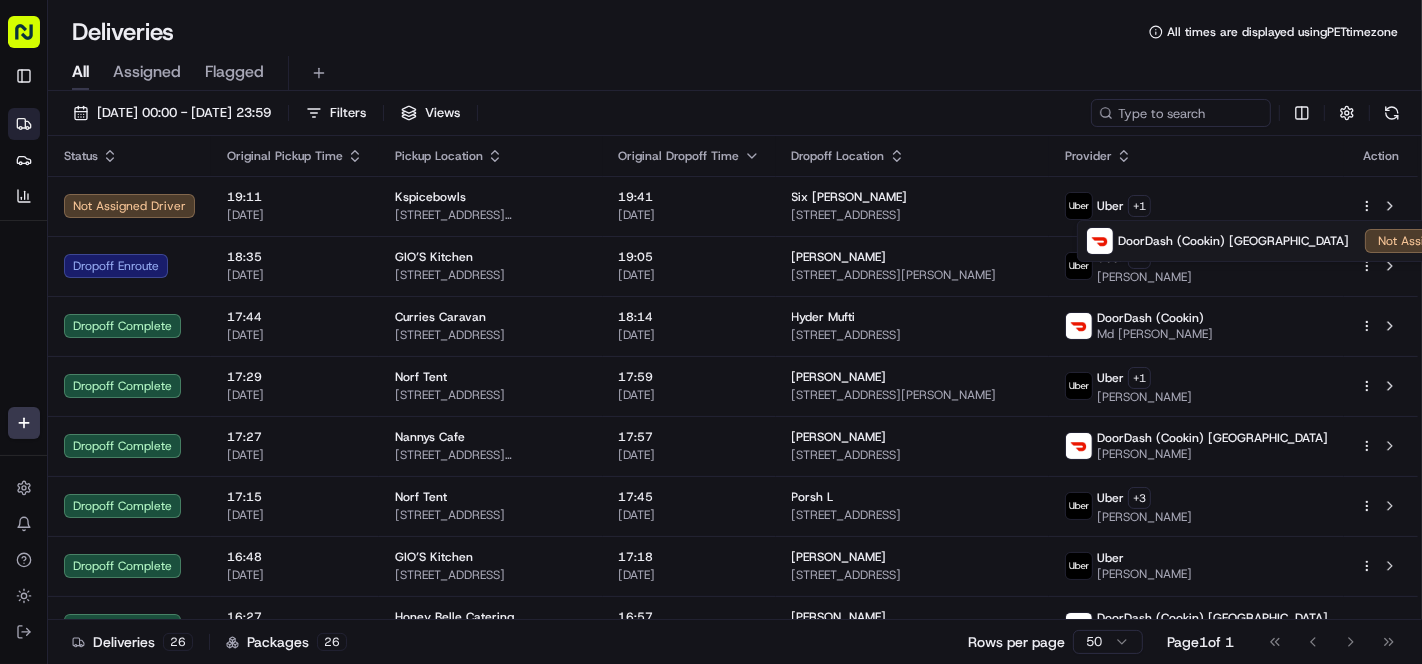 click on "Cookin App renata@cookin.com Toggle Sidebar Deliveries Providers Analytics Favorites Main Menu Members & Organization Organization Users Roles Preferences Customization Tracking Orchestration Automations Locations Pickup Locations Dropoff Locations Billing Billing Refund Requests Integrations Notification Triggers Webhooks API Keys Request Logs Create Settings Notifications Chat with us! Toggle Theme Log out Deliveries All times are displayed using  PET  timezone All Assigned Flagged 16/07/2025 00:00 - 16/07/2025 23:59 Filters Views Status Original Pickup Time Pickup Location Original Dropoff Time Dropoff Location Provider Action Not Assigned Driver 19:11 16/07/2025 Kspicebowls 2165 N Tonti St, New Orleans, LA 70119, USA 19:41 16/07/2025 Six Simms 1870 Hope St, New Orleans, LA 70119, USA Uber + 1 Dropoff Enroute 18:35 16/07/2025 GIO’S Kitchen 4681 E 86th St, Garfield Heights, OH 44125, USA 19:05 16/07/2025 Zelita Ragland 4497 Emerson Rd, South Euclid, OH 44121, USA Uber + 1 LECRETIA S. 17:44" at bounding box center (711, 332) 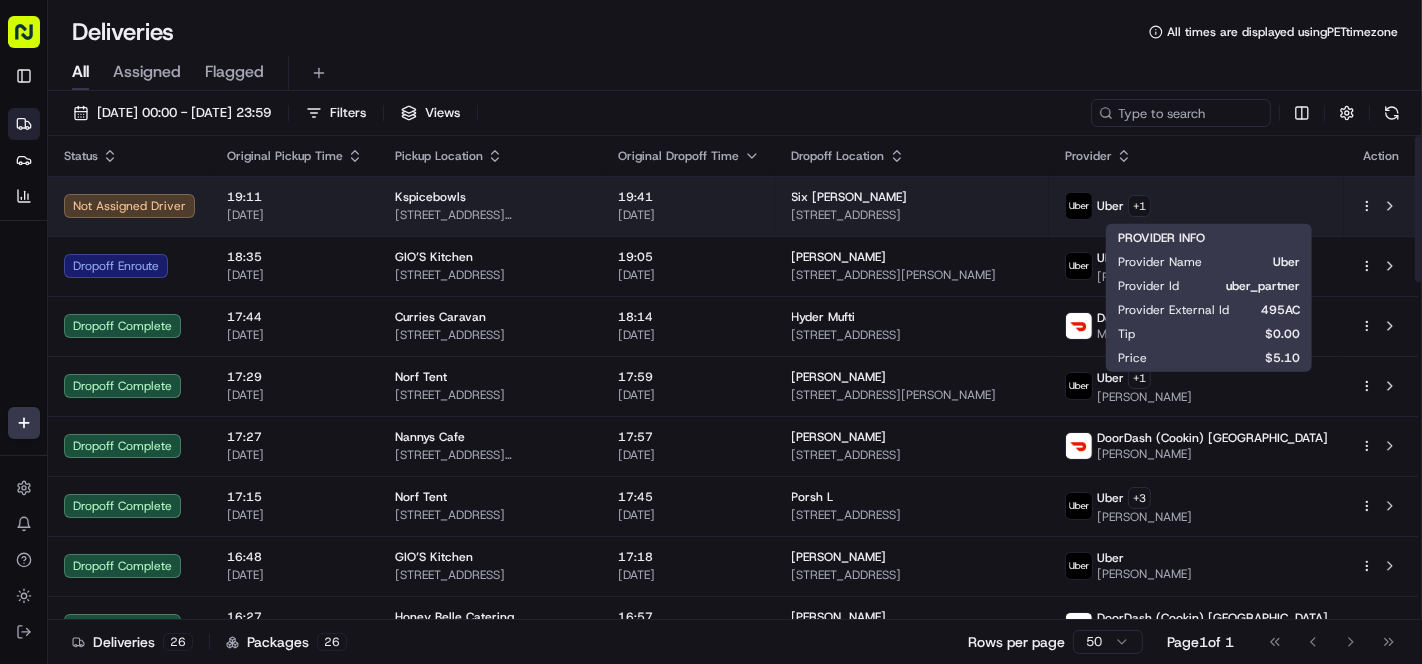 click on "Six [PERSON_NAME]" at bounding box center (850, 197) 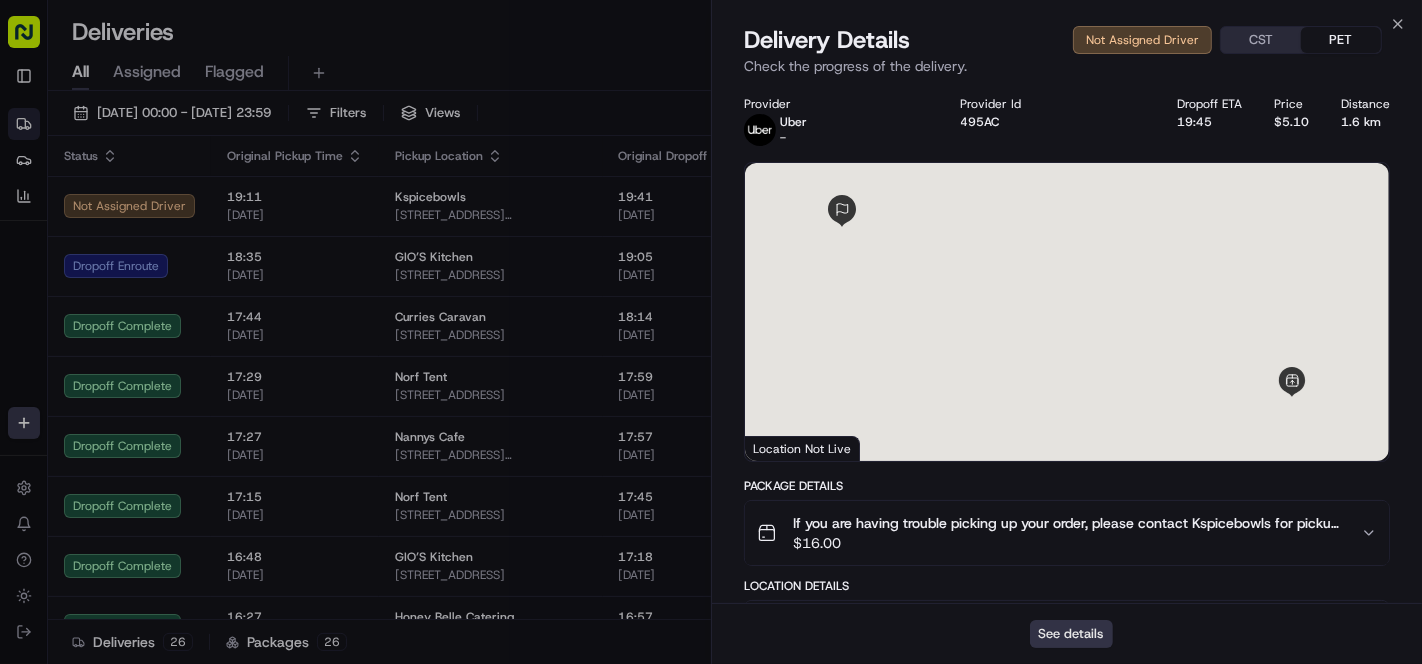 click on "See details" at bounding box center (1071, 634) 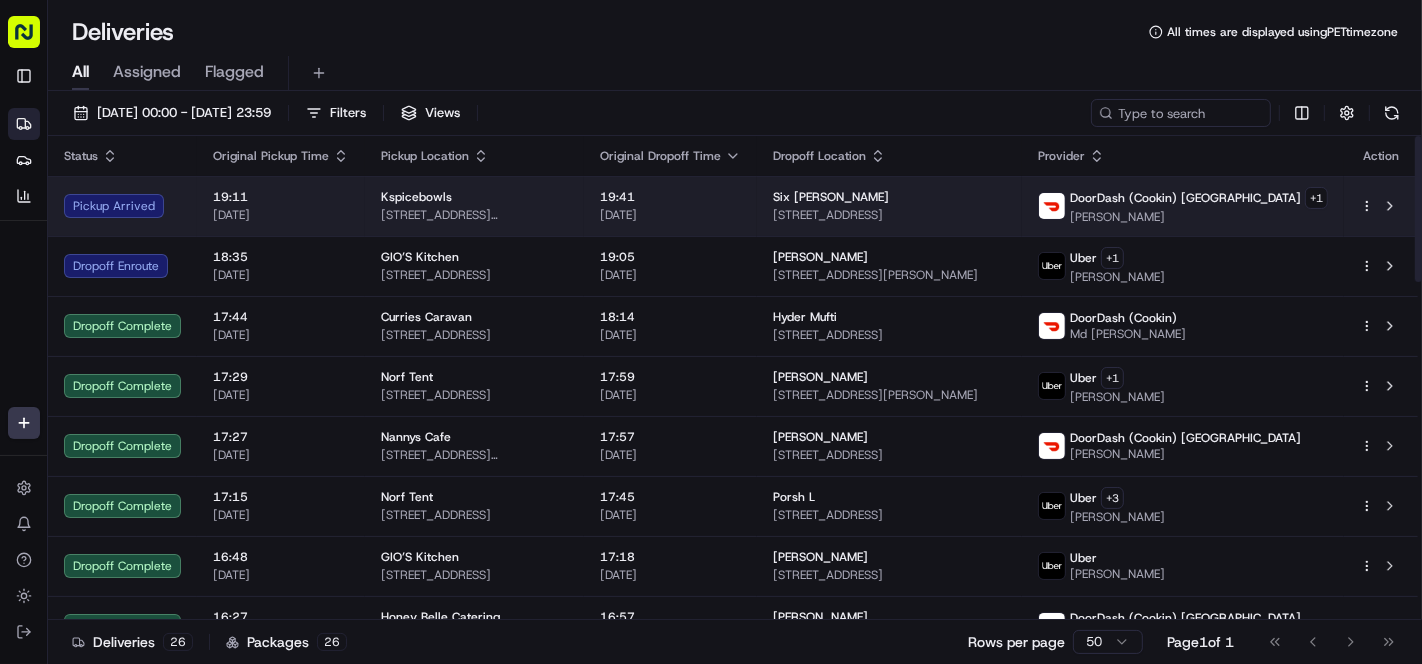 click on "19:41 16/07/2025" at bounding box center (670, 206) 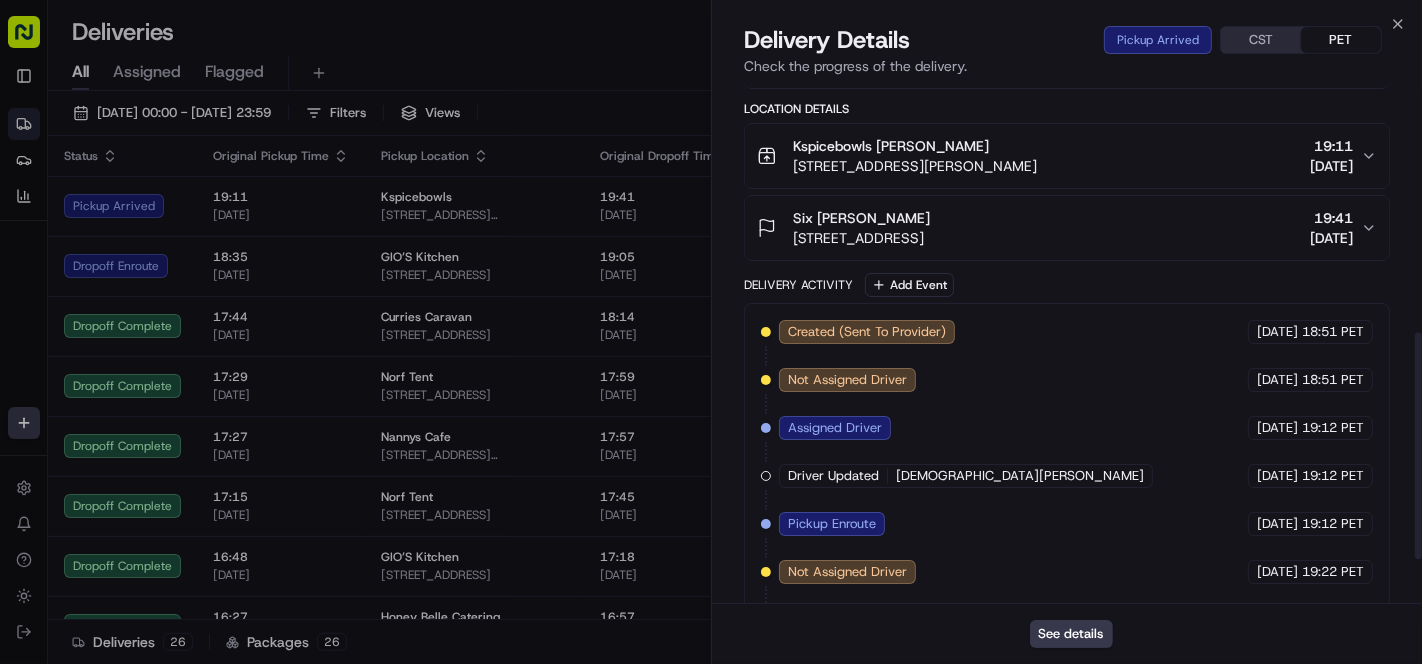 scroll, scrollTop: 670, scrollLeft: 0, axis: vertical 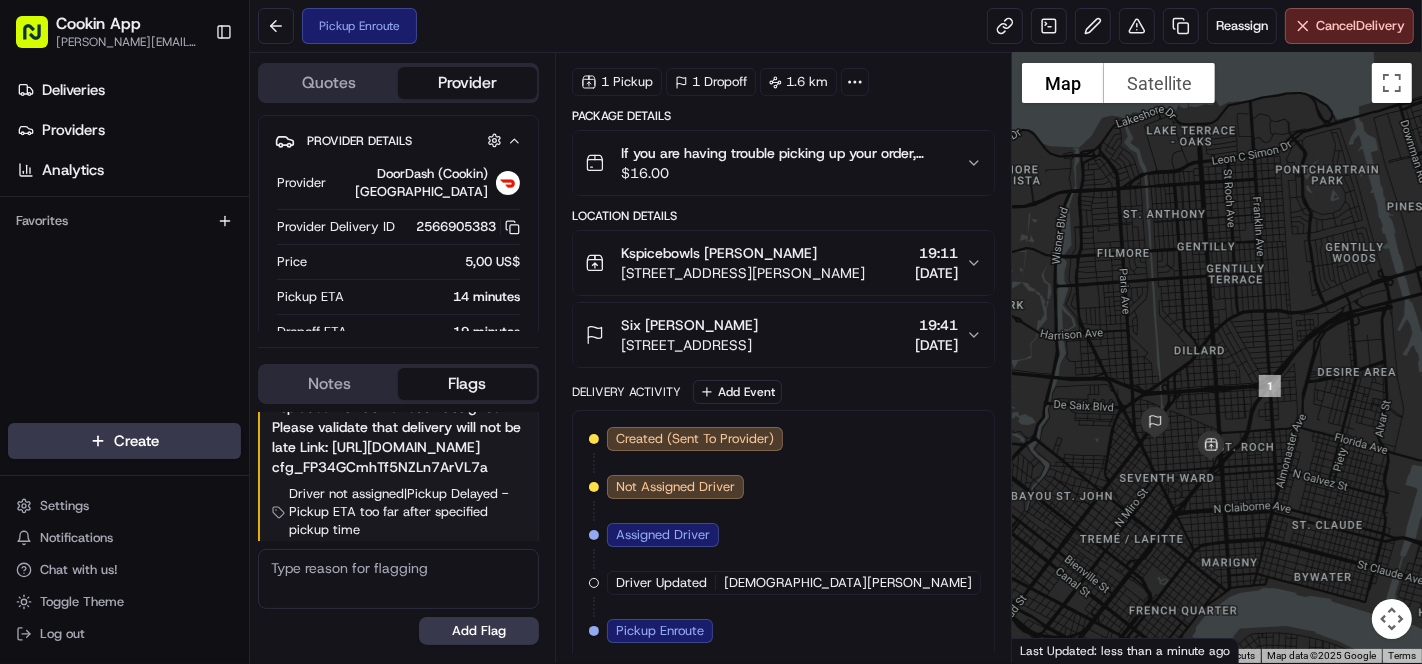 drag, startPoint x: 1158, startPoint y: 525, endPoint x: 1261, endPoint y: 488, distance: 109.444046 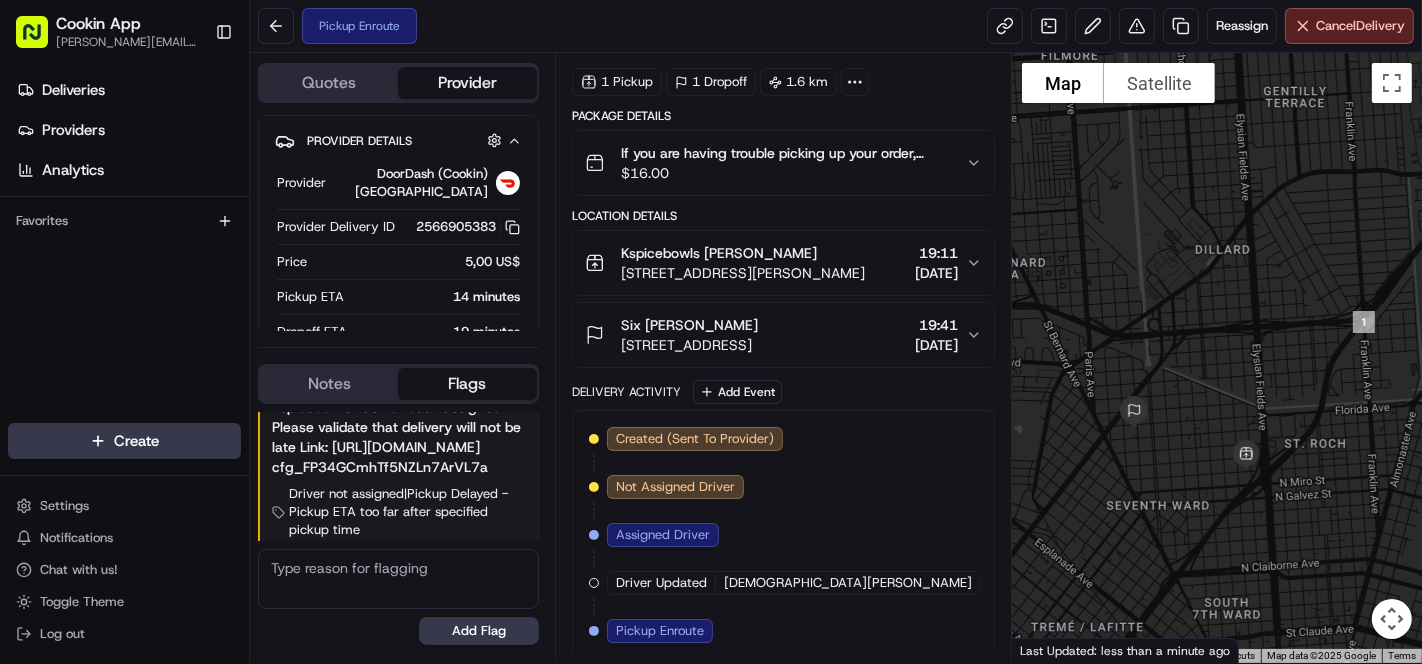 click on "$ 16.00" at bounding box center (785, 173) 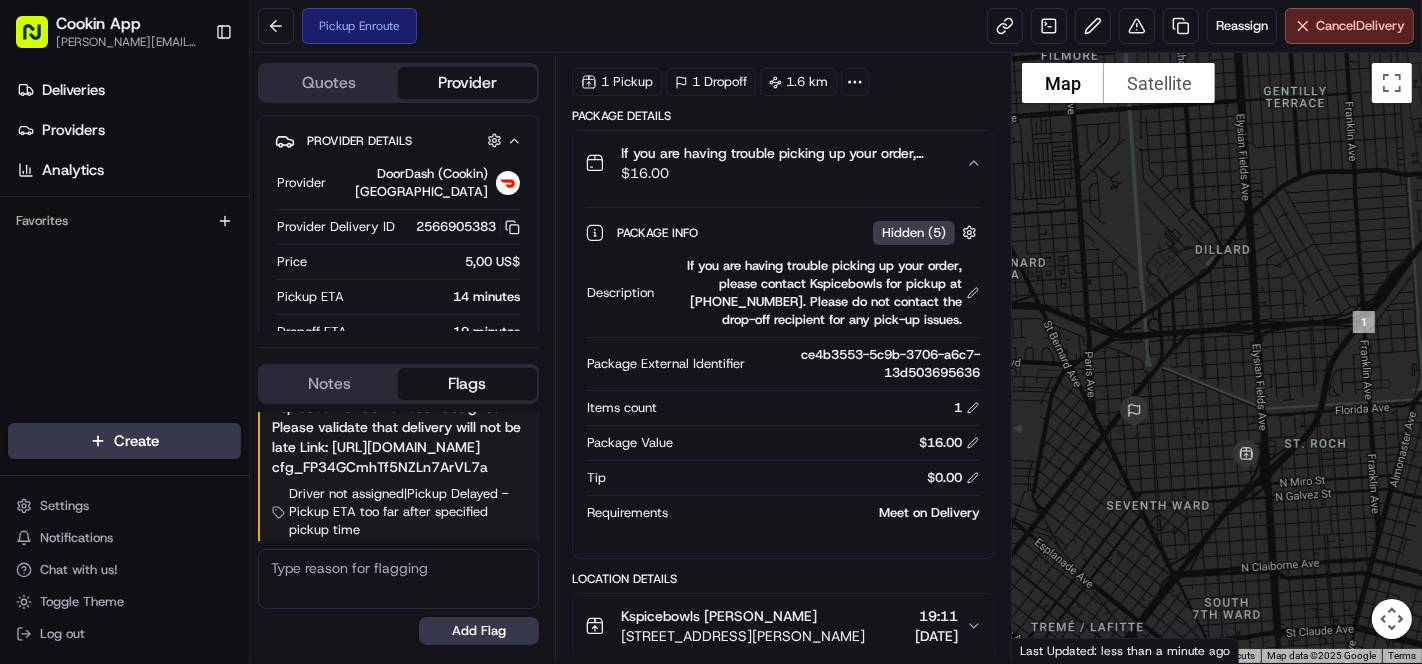 click on "Pickup Enroute Reassign Cancel  Delivery" at bounding box center (836, 26) 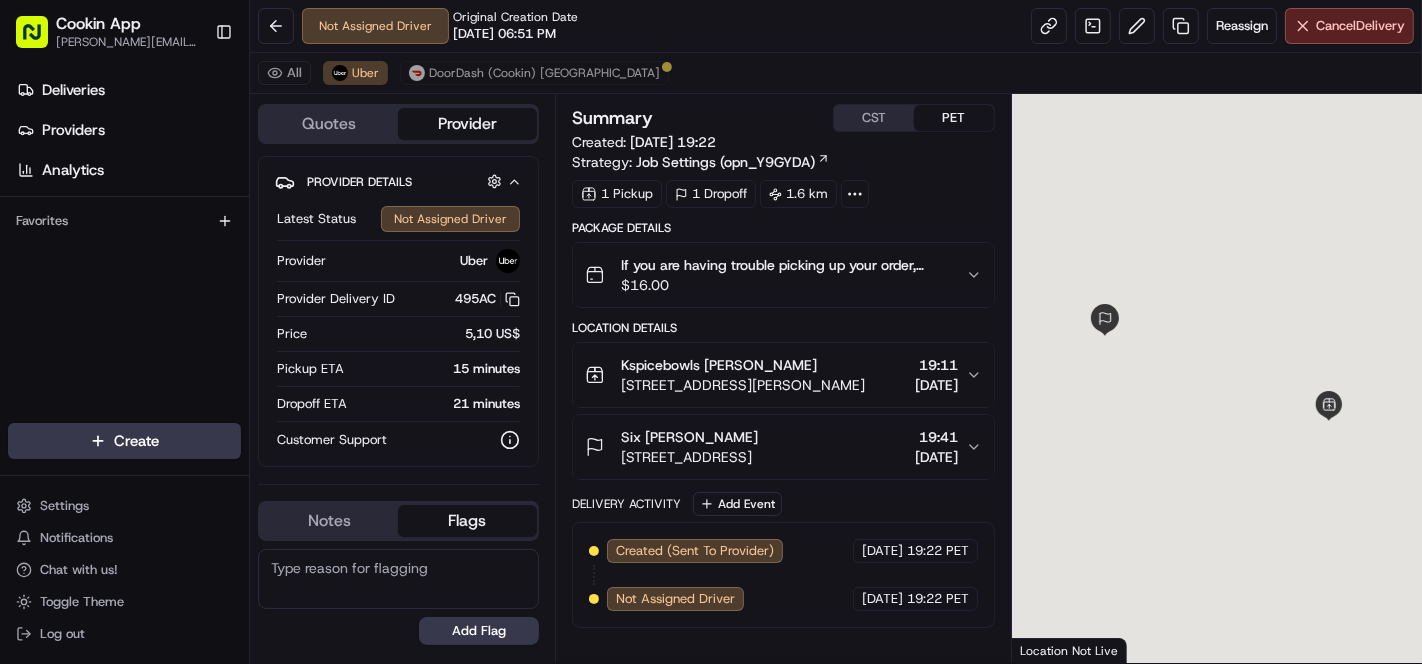 scroll, scrollTop: 0, scrollLeft: 0, axis: both 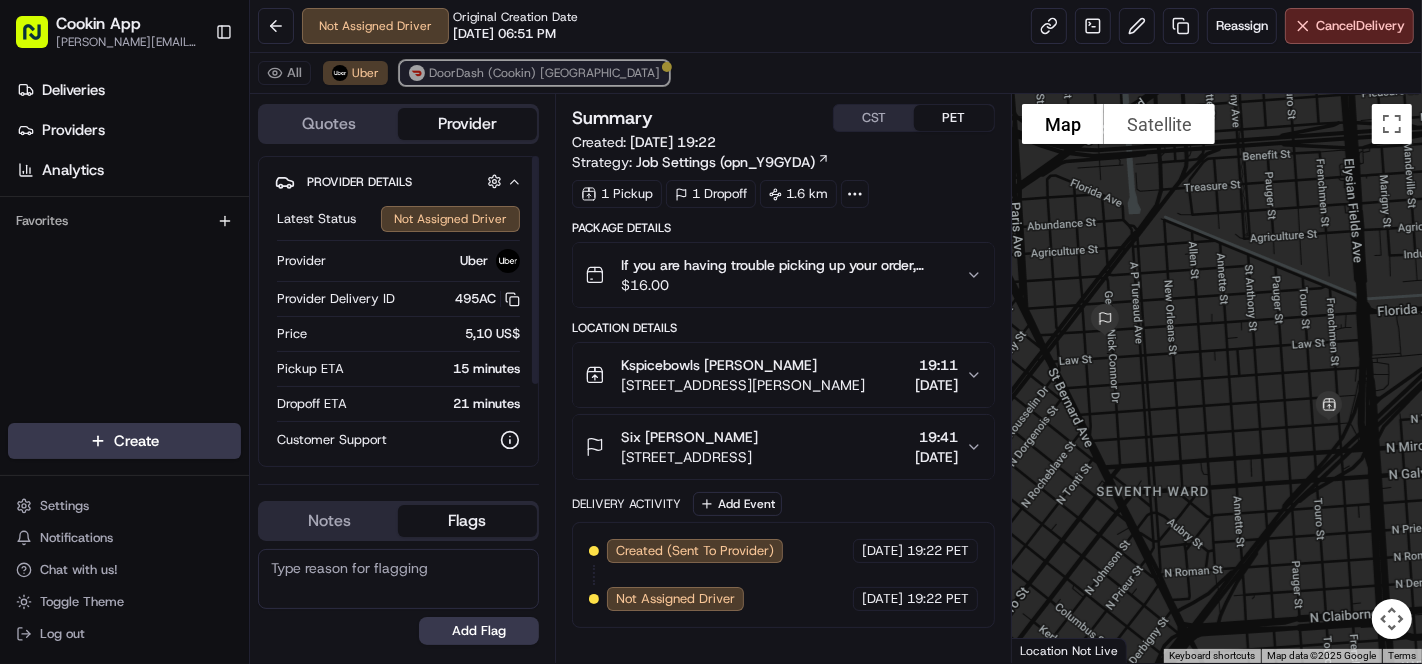 click on "DoorDash (Cookin) [GEOGRAPHIC_DATA]" at bounding box center (544, 73) 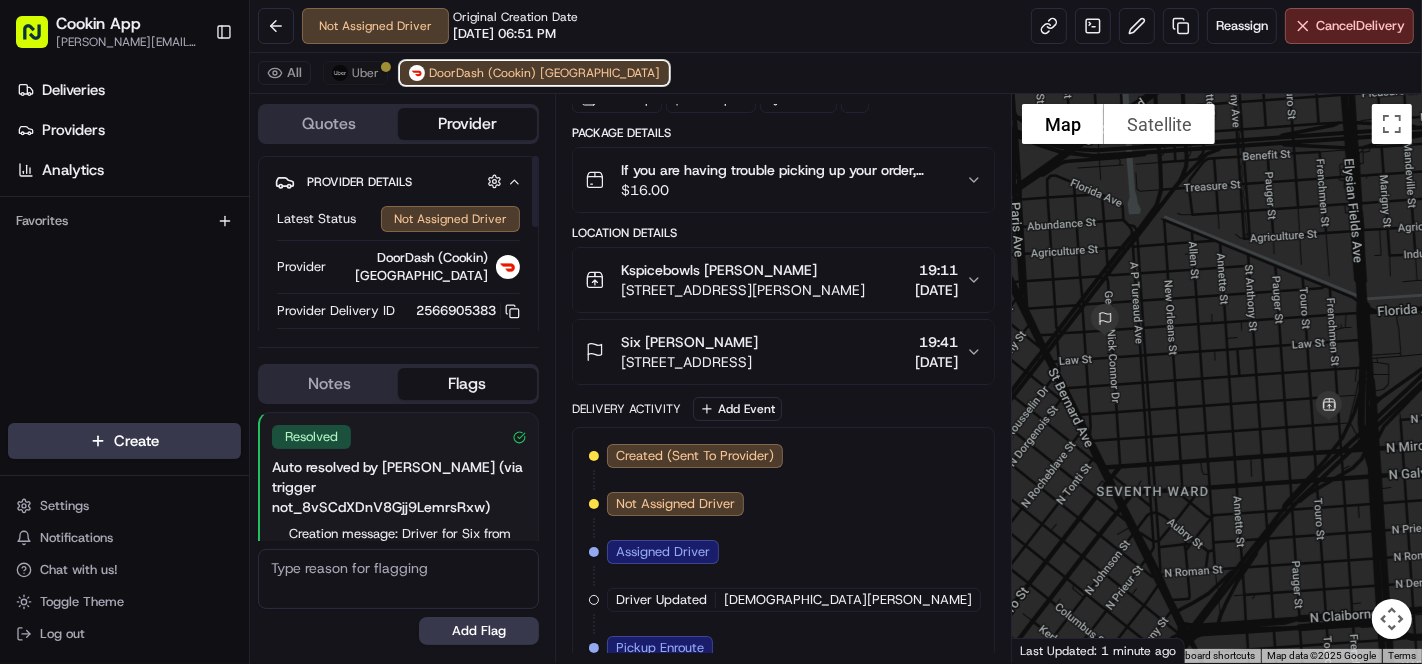 scroll, scrollTop: 160, scrollLeft: 0, axis: vertical 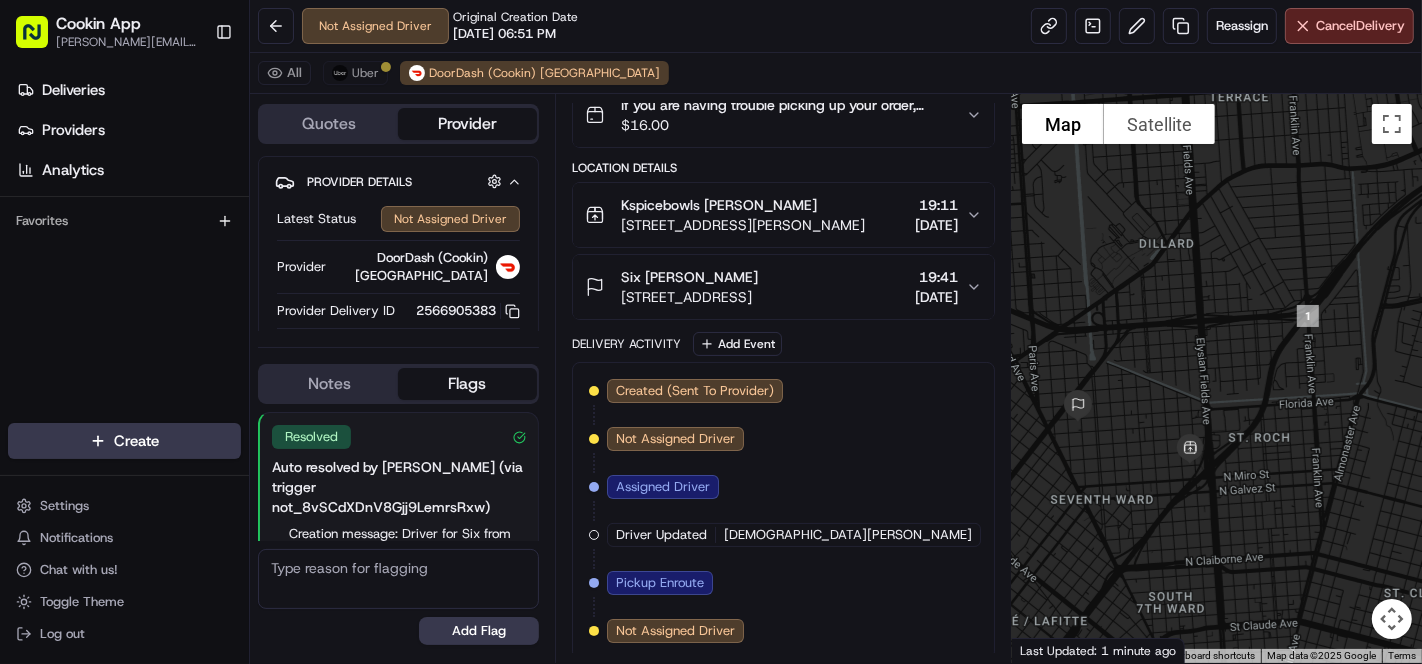 drag, startPoint x: 1200, startPoint y: 464, endPoint x: 1122, endPoint y: 467, distance: 78.05767 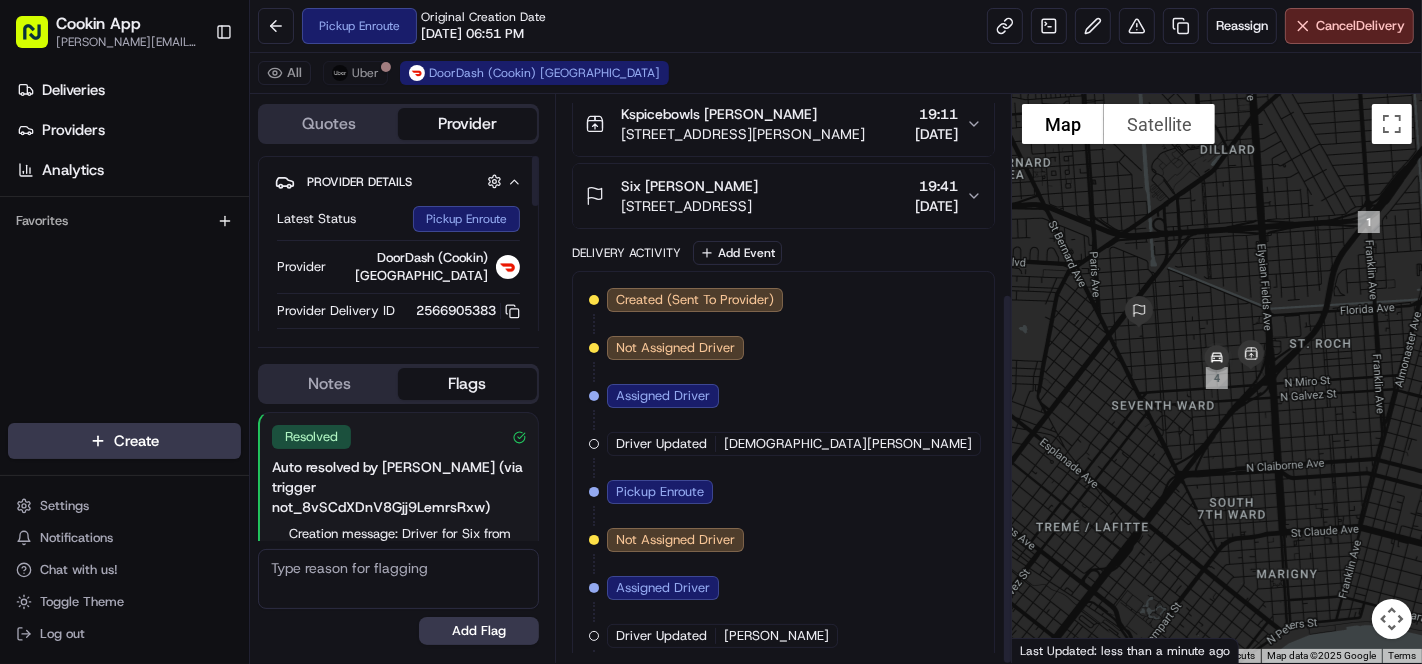 scroll, scrollTop: 302, scrollLeft: 0, axis: vertical 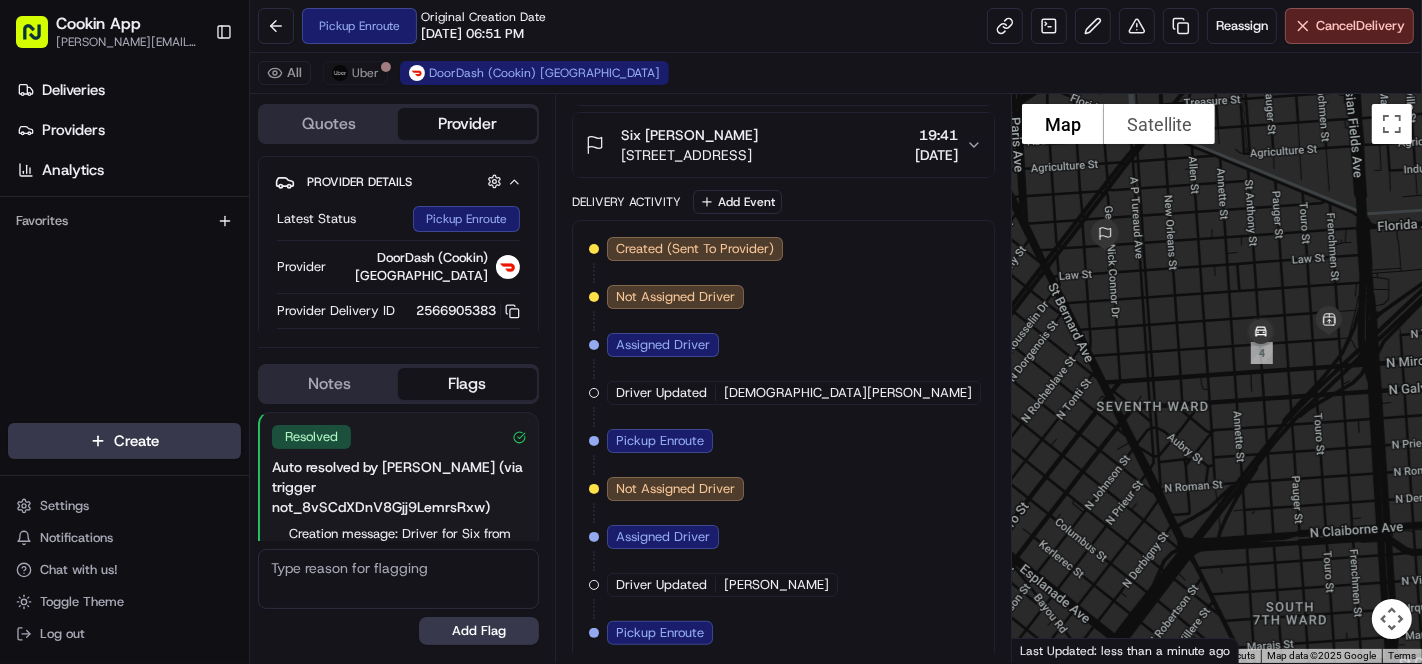 drag, startPoint x: 1289, startPoint y: 384, endPoint x: 1281, endPoint y: 415, distance: 32.01562 